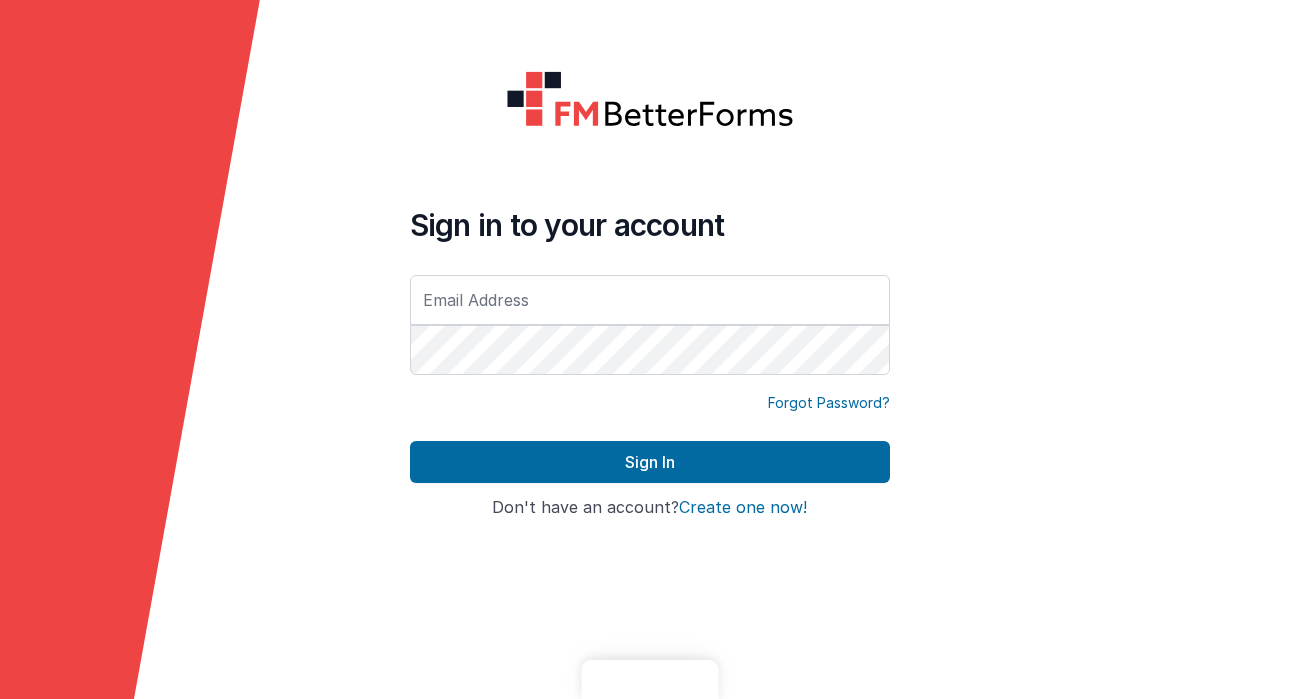 scroll, scrollTop: 0, scrollLeft: 0, axis: both 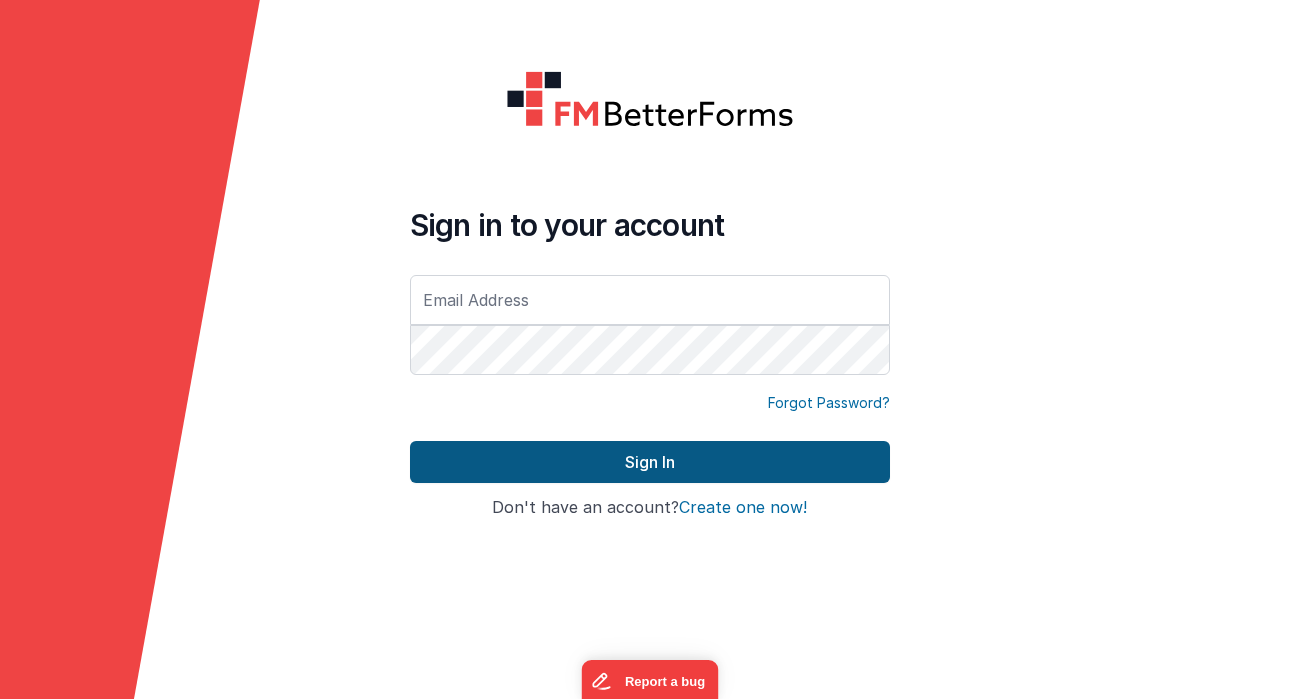 type on "boelsphilippe@[EMAIL]" 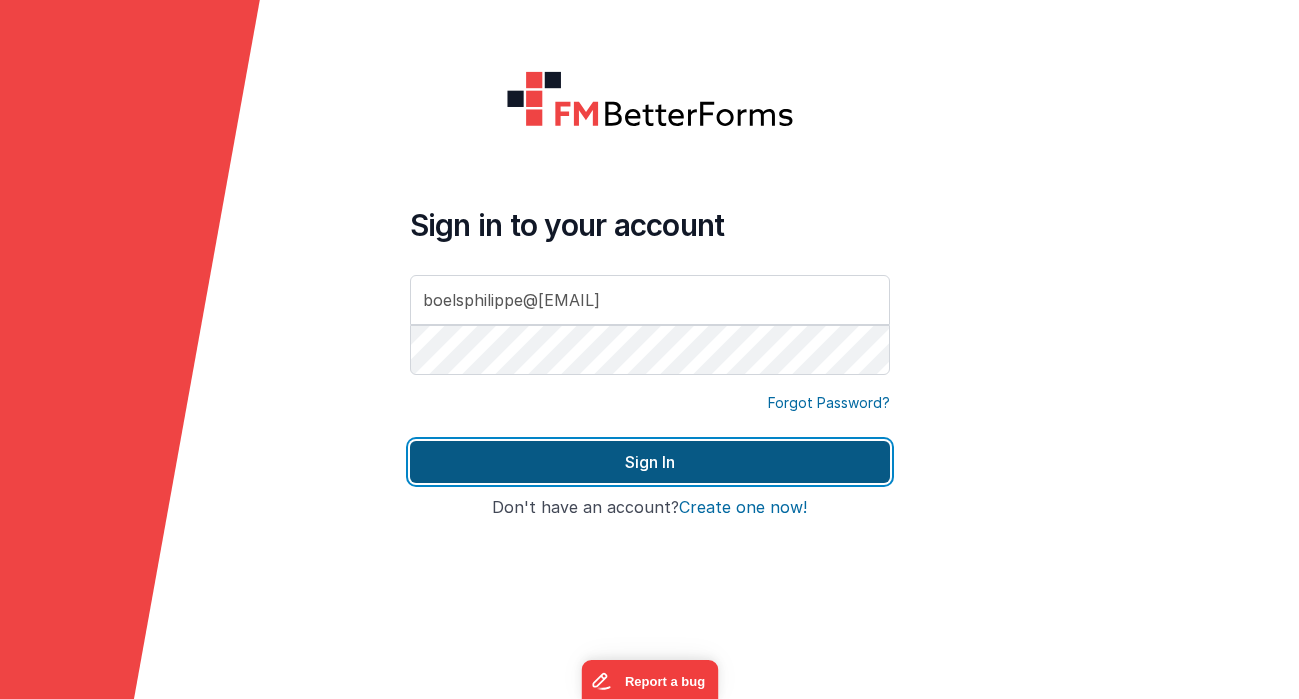 click on "Sign In" at bounding box center [650, 462] 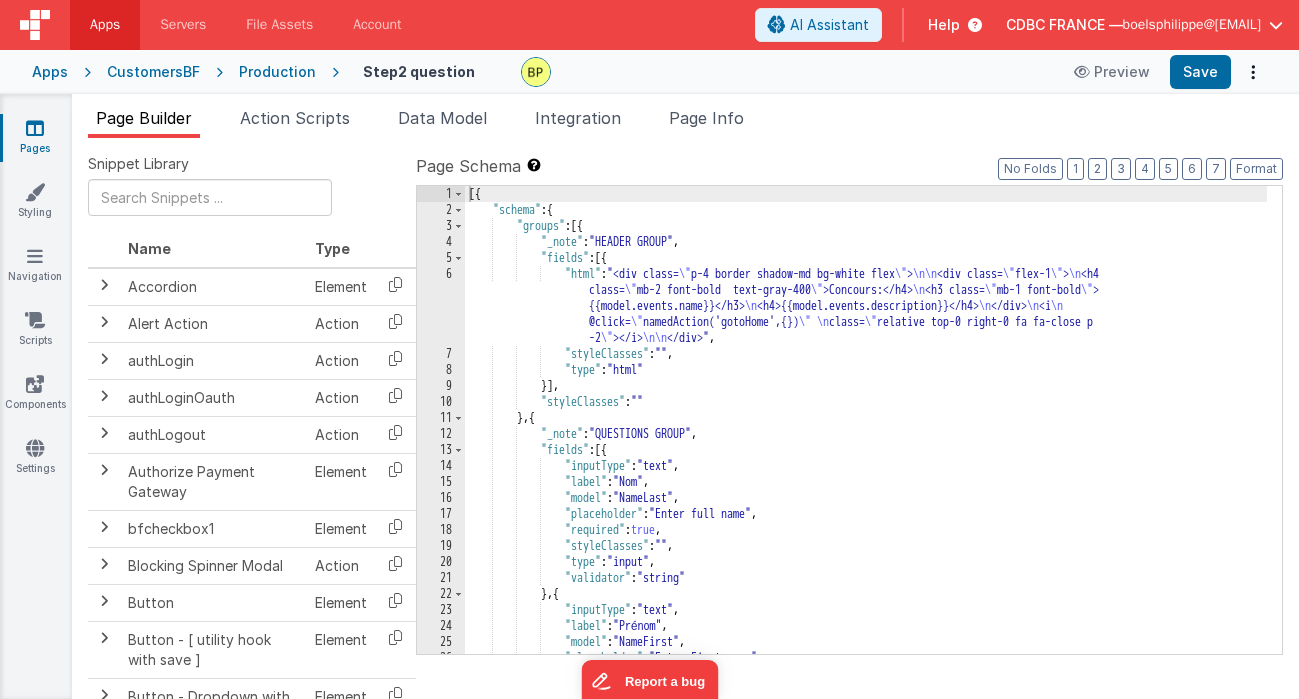 click on "Apps" at bounding box center (50, 72) 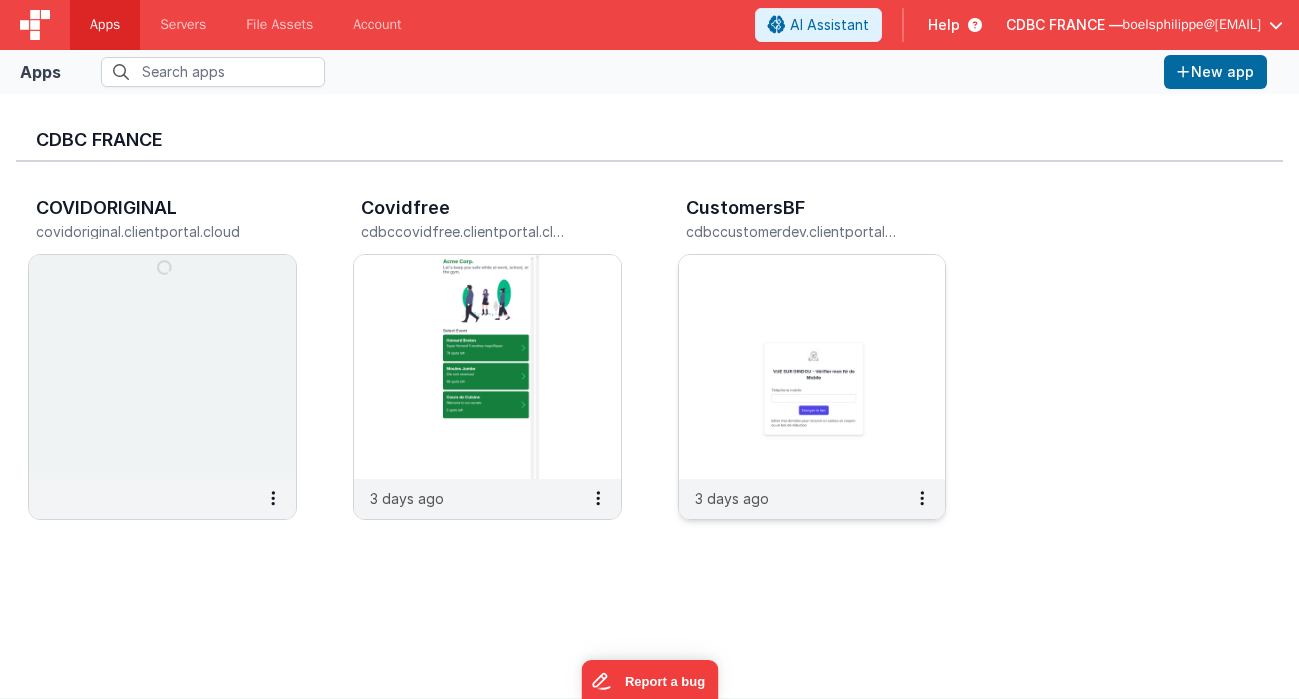 click at bounding box center (812, 367) 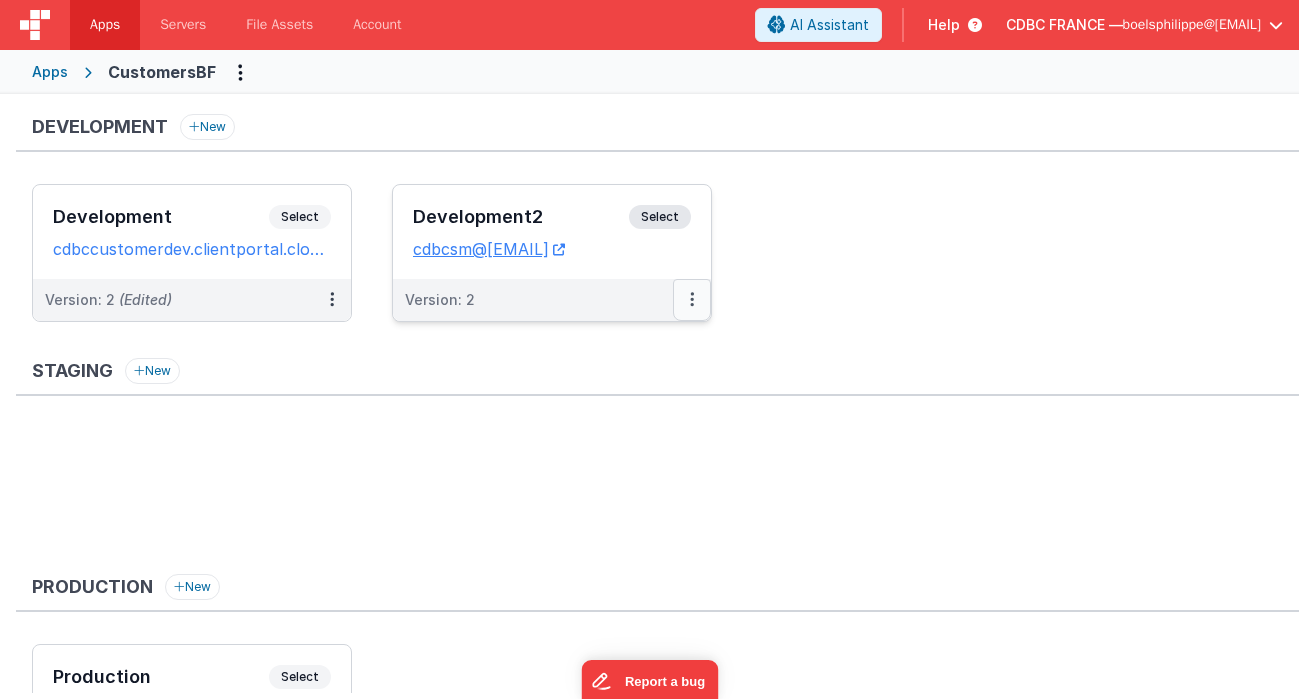 click at bounding box center [692, 299] 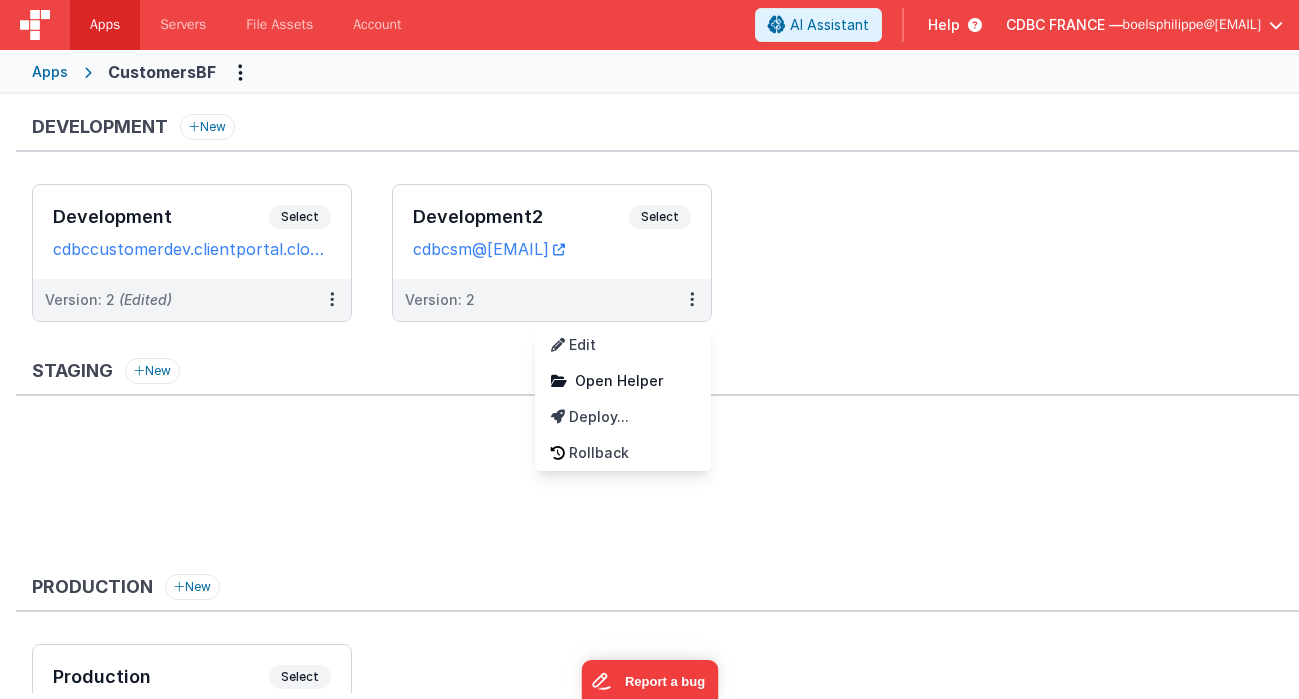 click at bounding box center (649, 349) 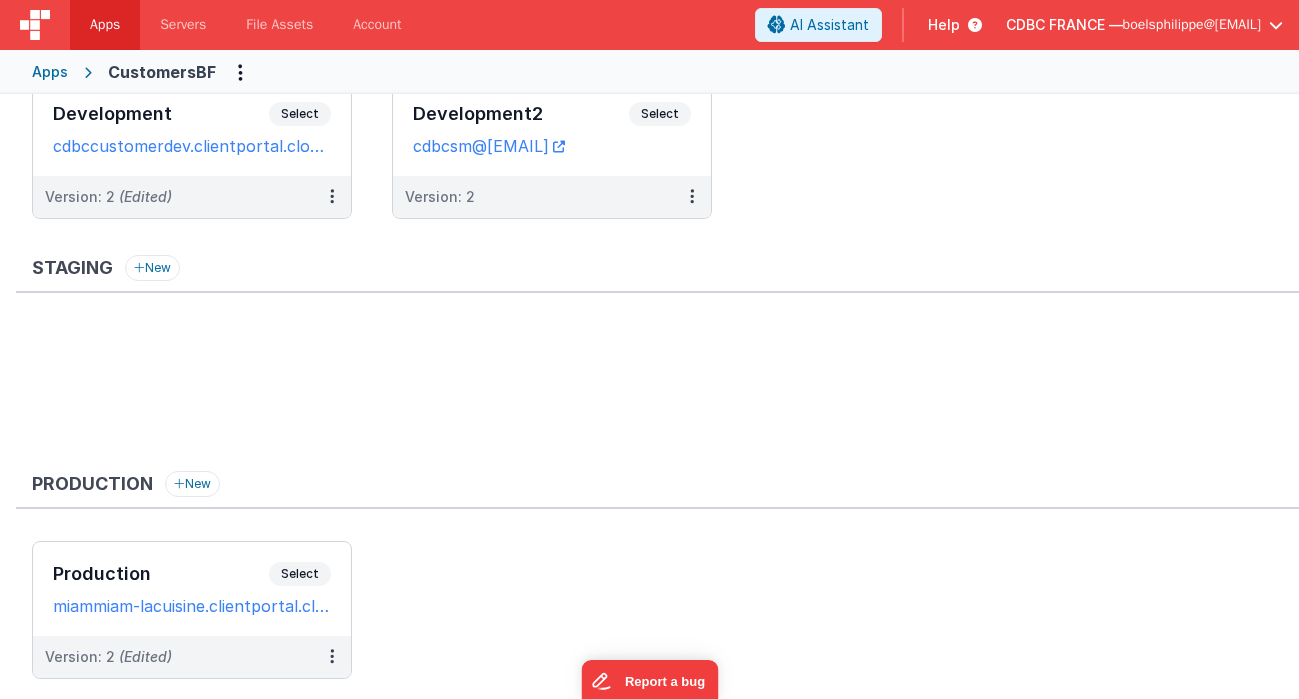 scroll, scrollTop: 0, scrollLeft: 0, axis: both 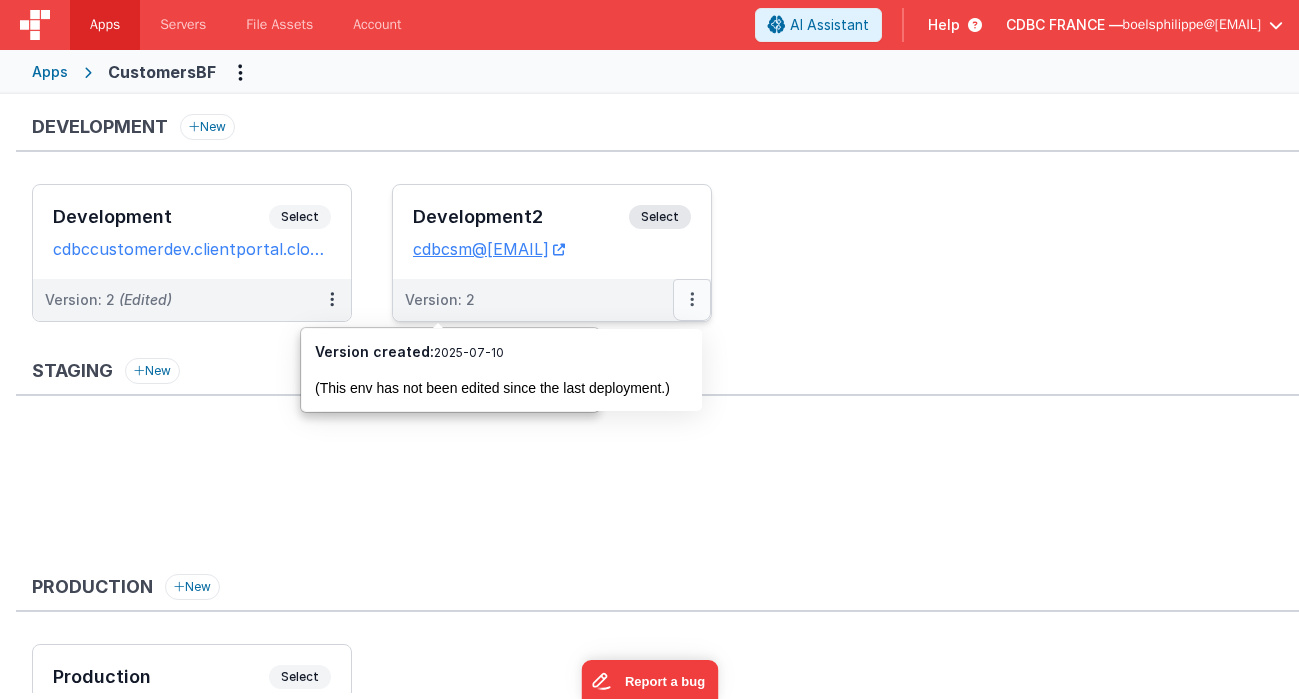 click at bounding box center [692, 300] 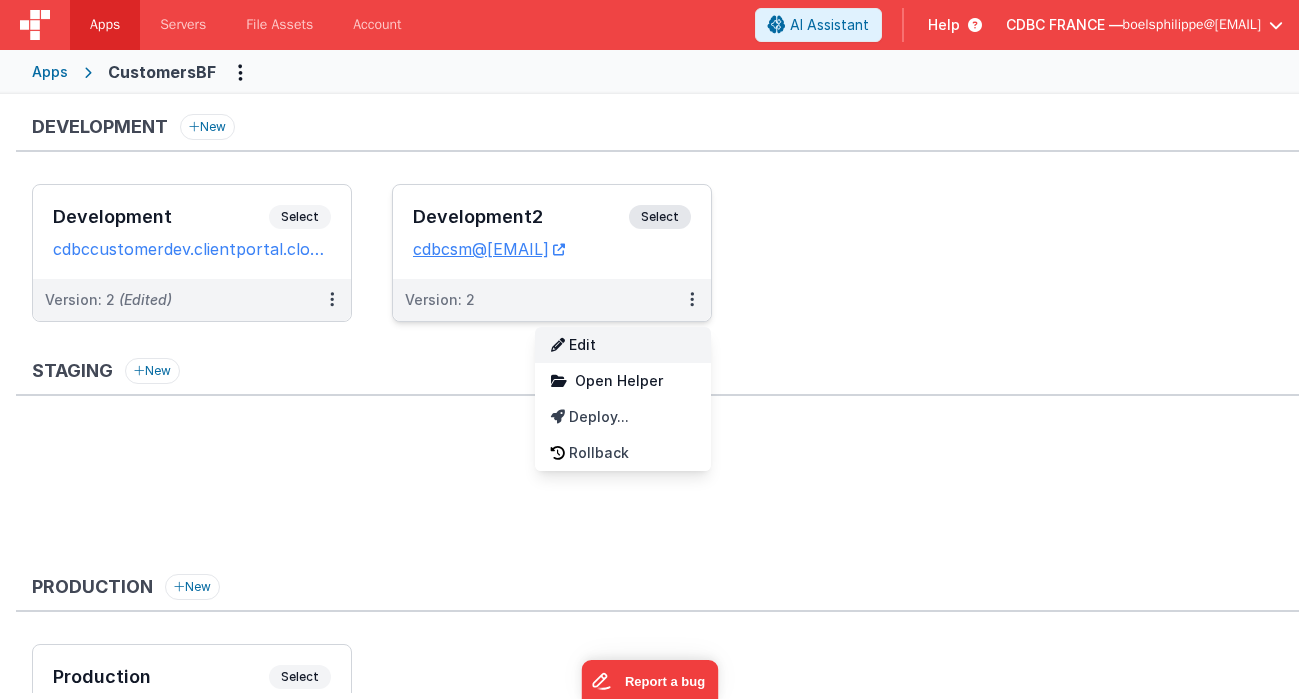 click on "Edit" at bounding box center [623, 345] 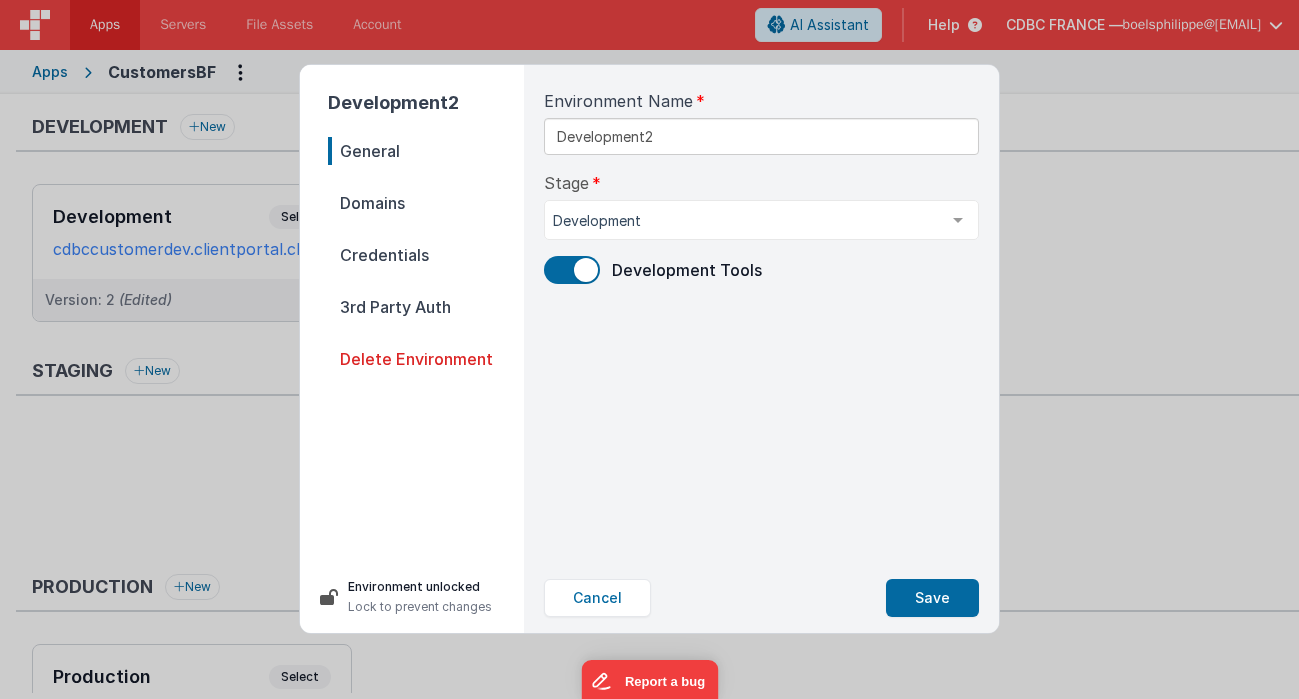 click on "Delete Environment" at bounding box center [426, 359] 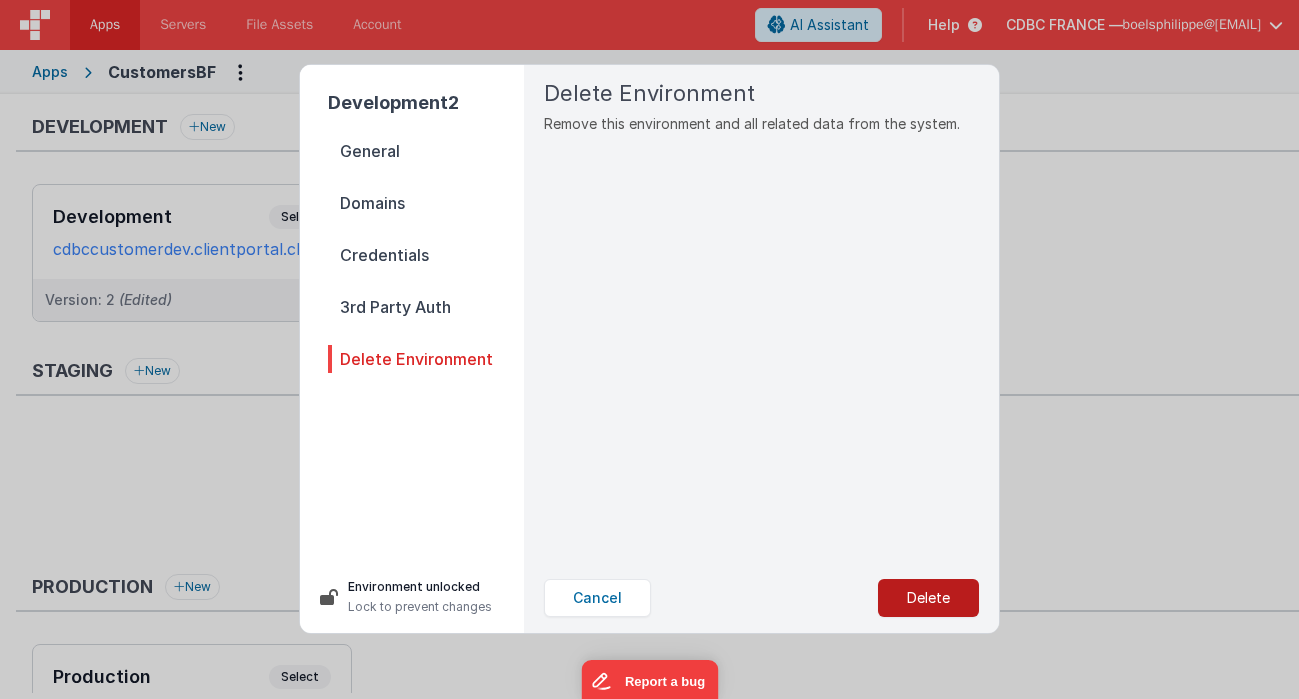 click on "Delete" at bounding box center [928, 598] 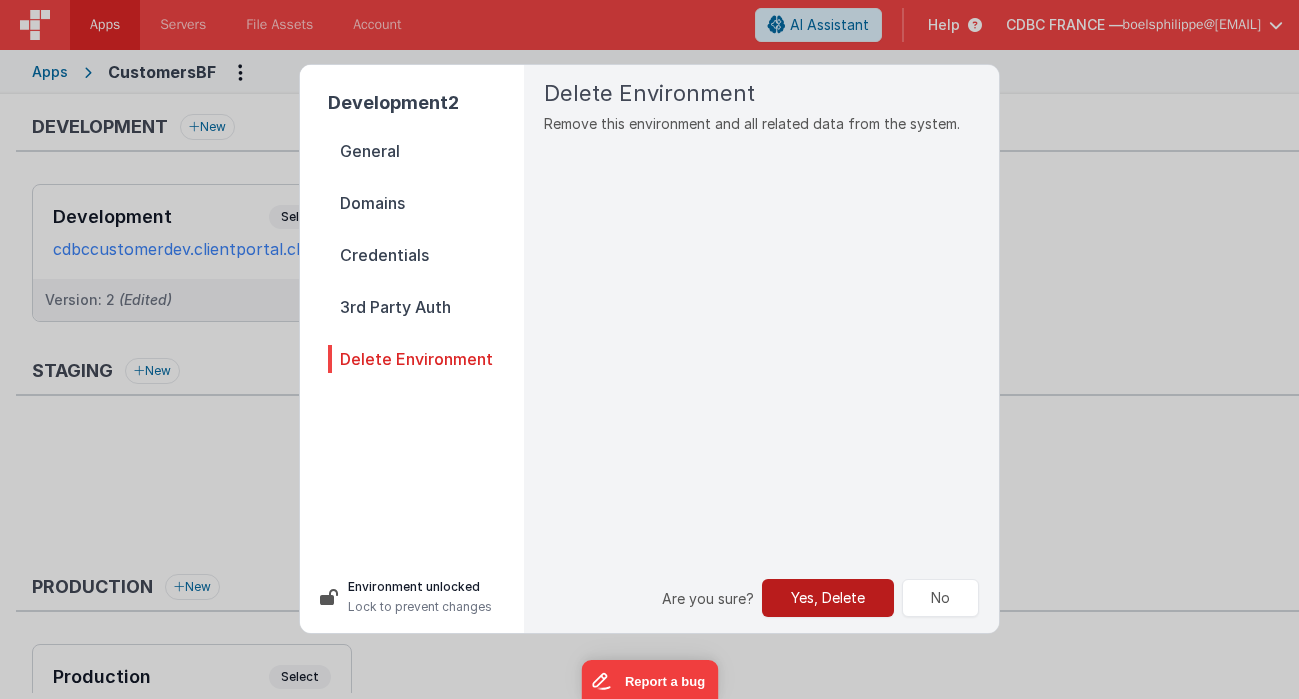 click on "Yes, Delete" at bounding box center [828, 598] 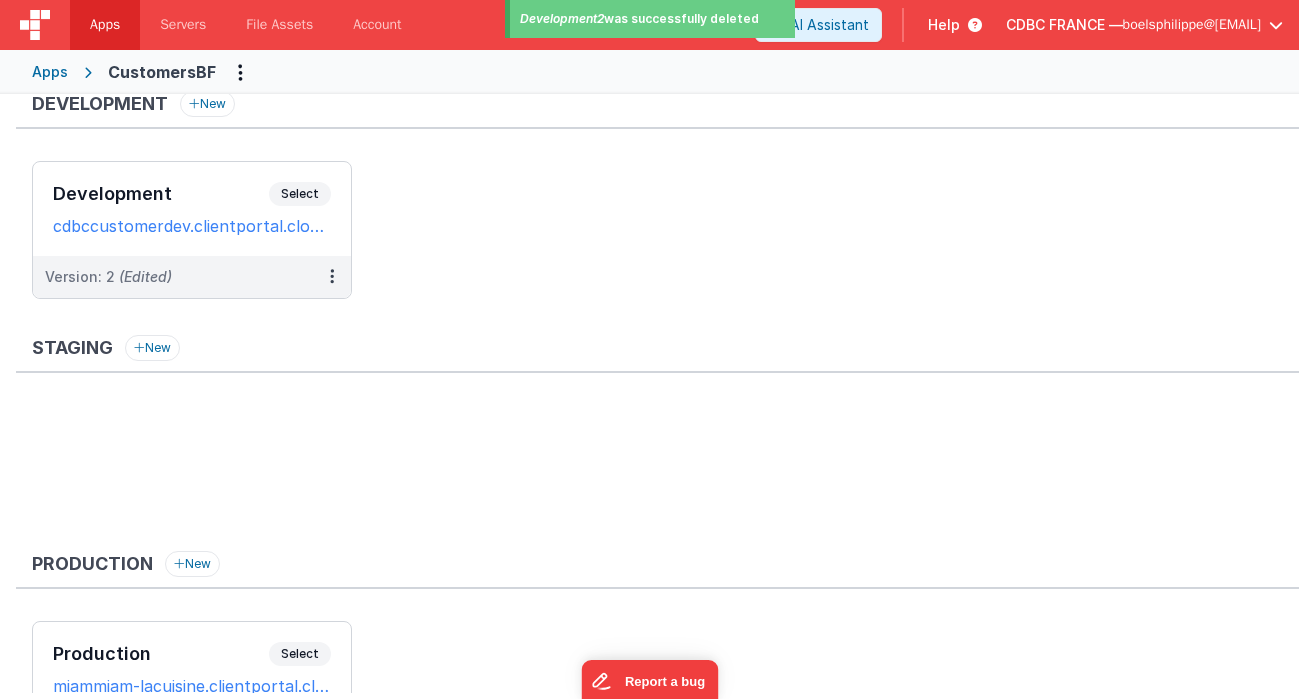 scroll, scrollTop: 152, scrollLeft: 0, axis: vertical 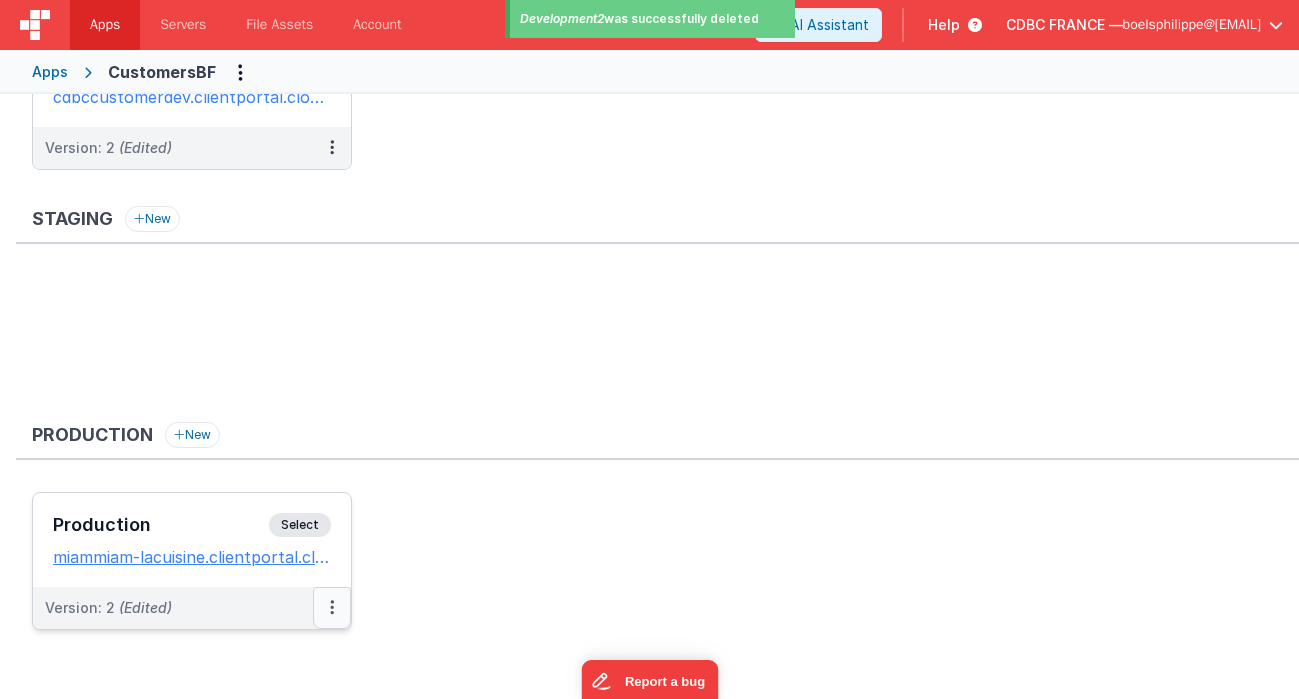 click at bounding box center (332, 608) 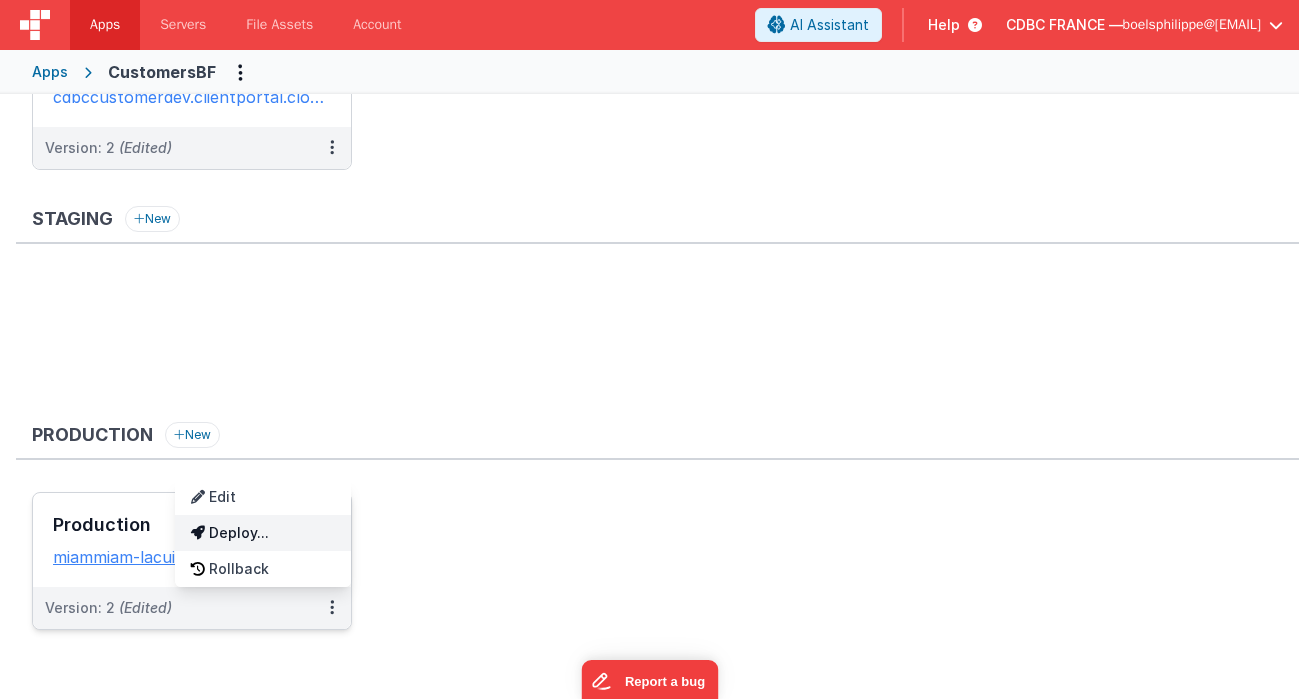 click on "Deploy..." at bounding box center (263, 533) 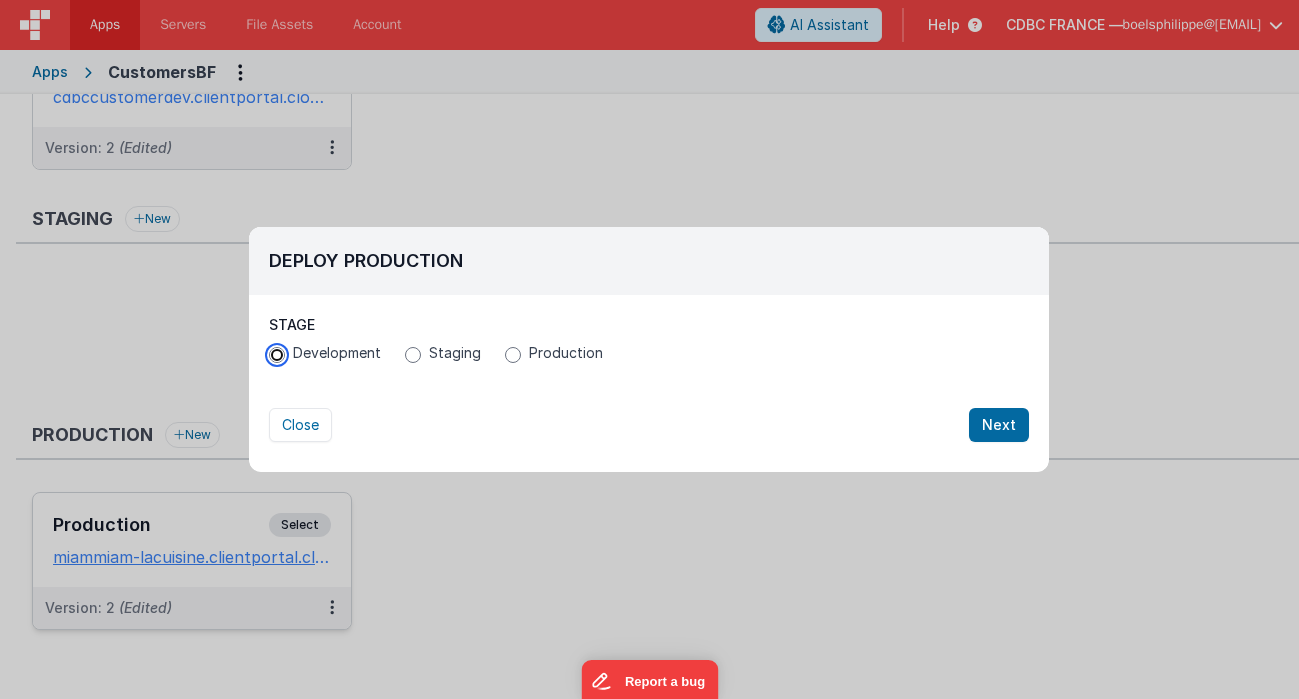 click on "Development" at bounding box center [277, 355] 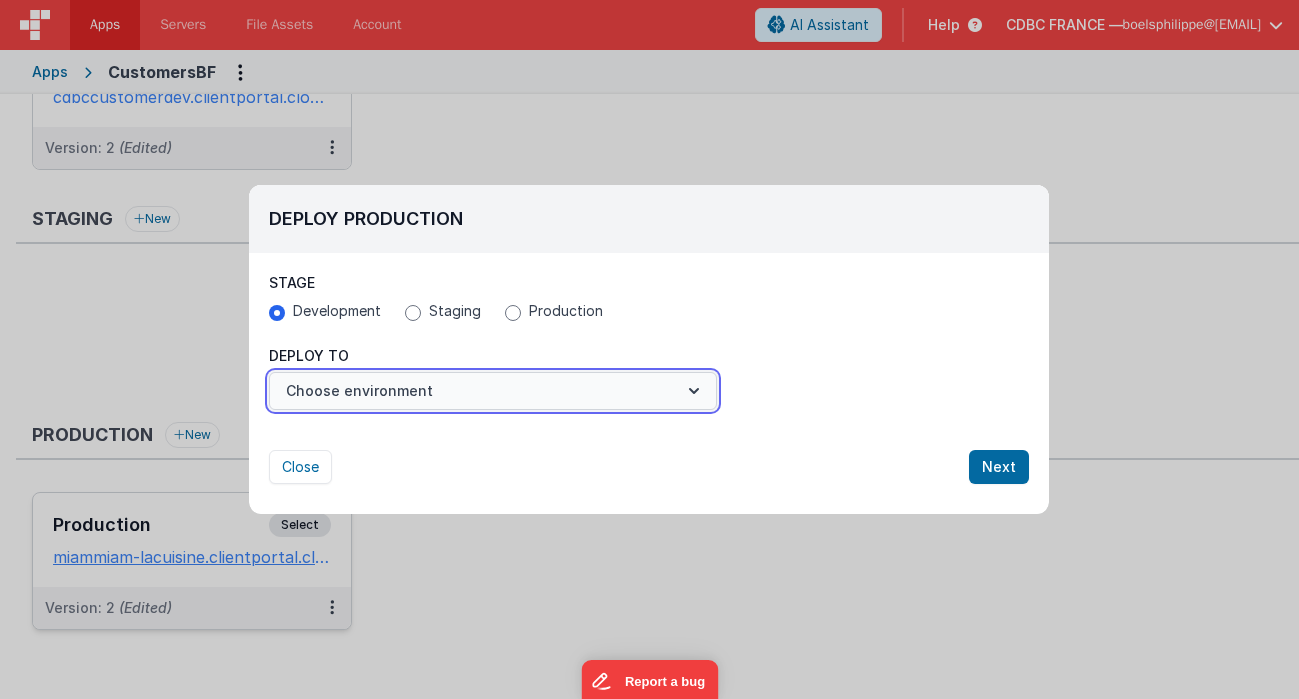 click on "Choose environment" at bounding box center [493, 391] 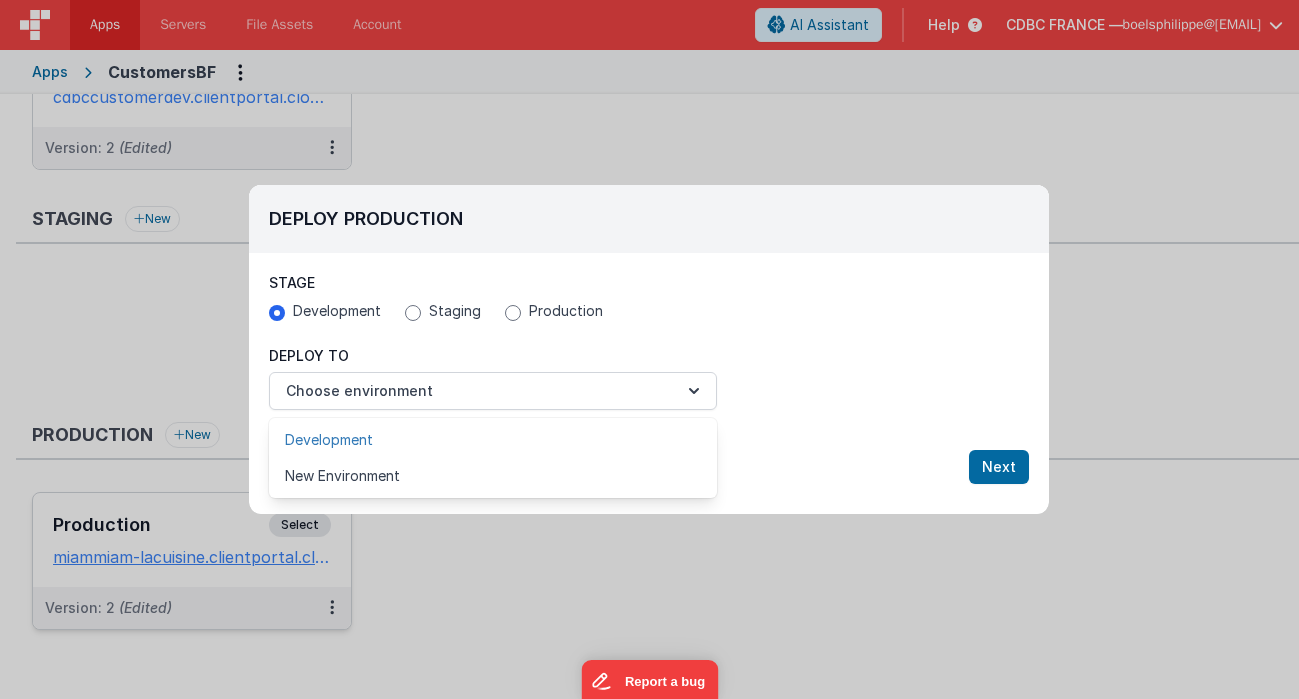 click on "Development" at bounding box center [493, 440] 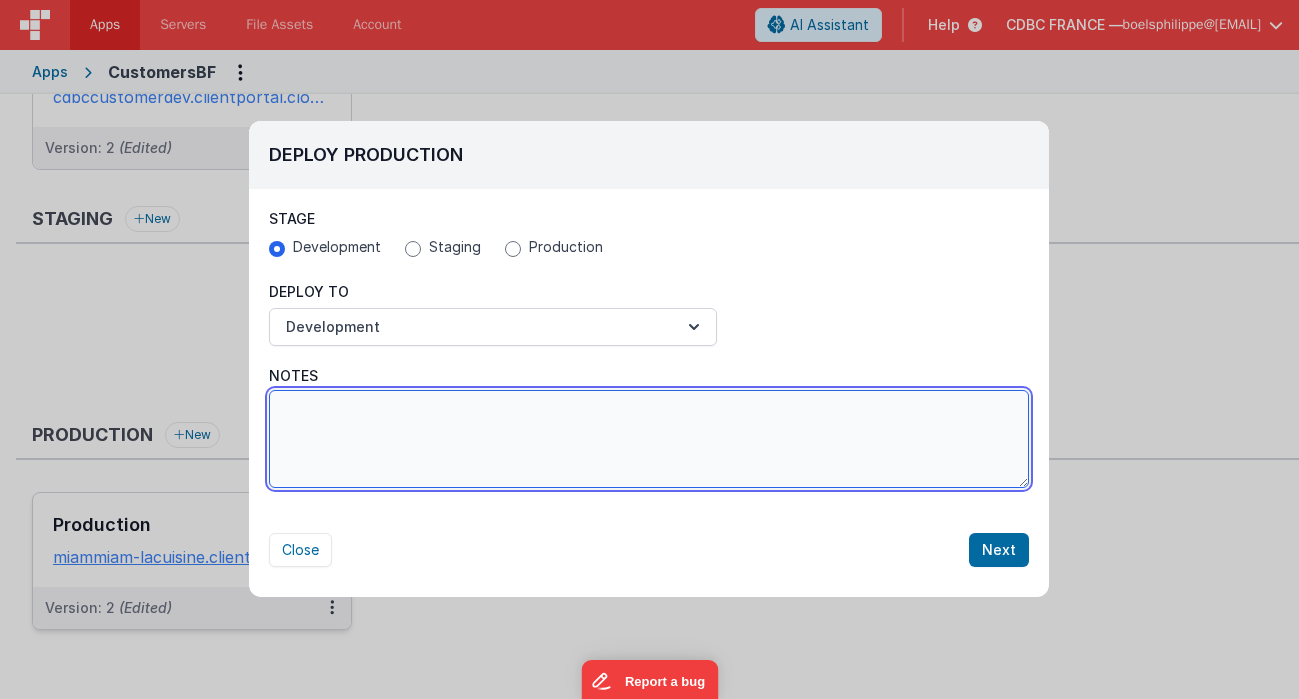 click on "Notes" at bounding box center [649, 439] 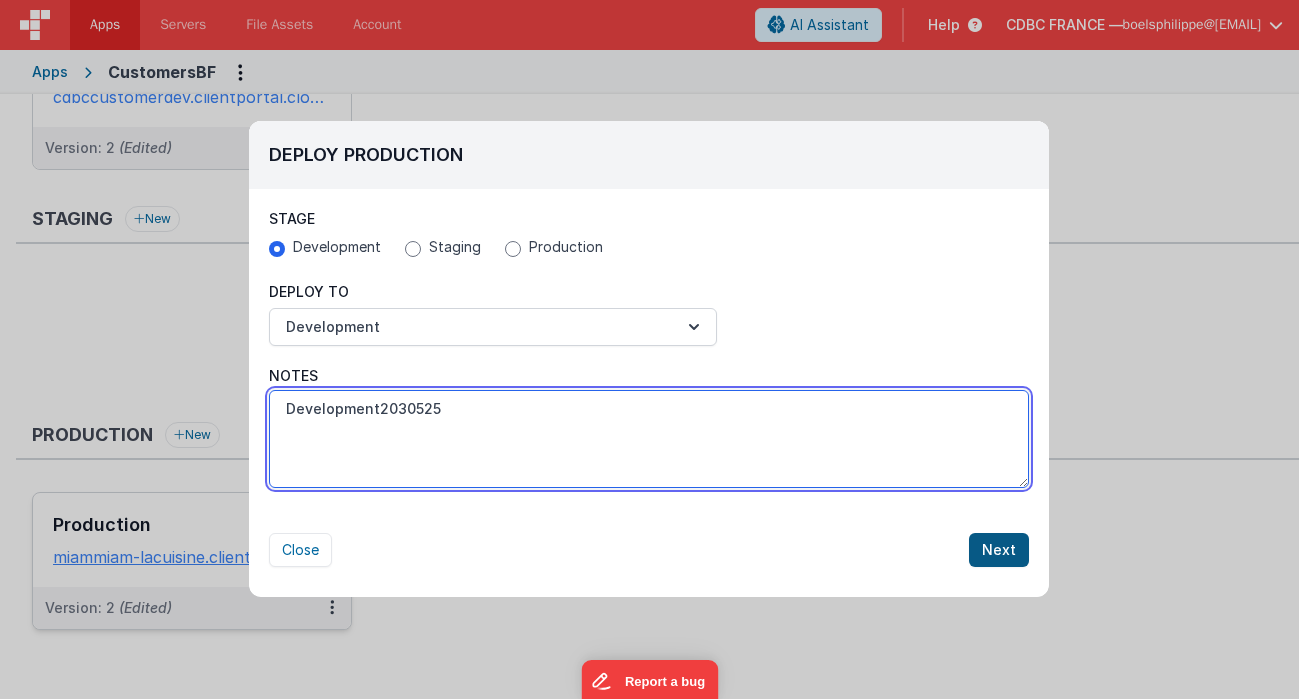 type on "Development2030525" 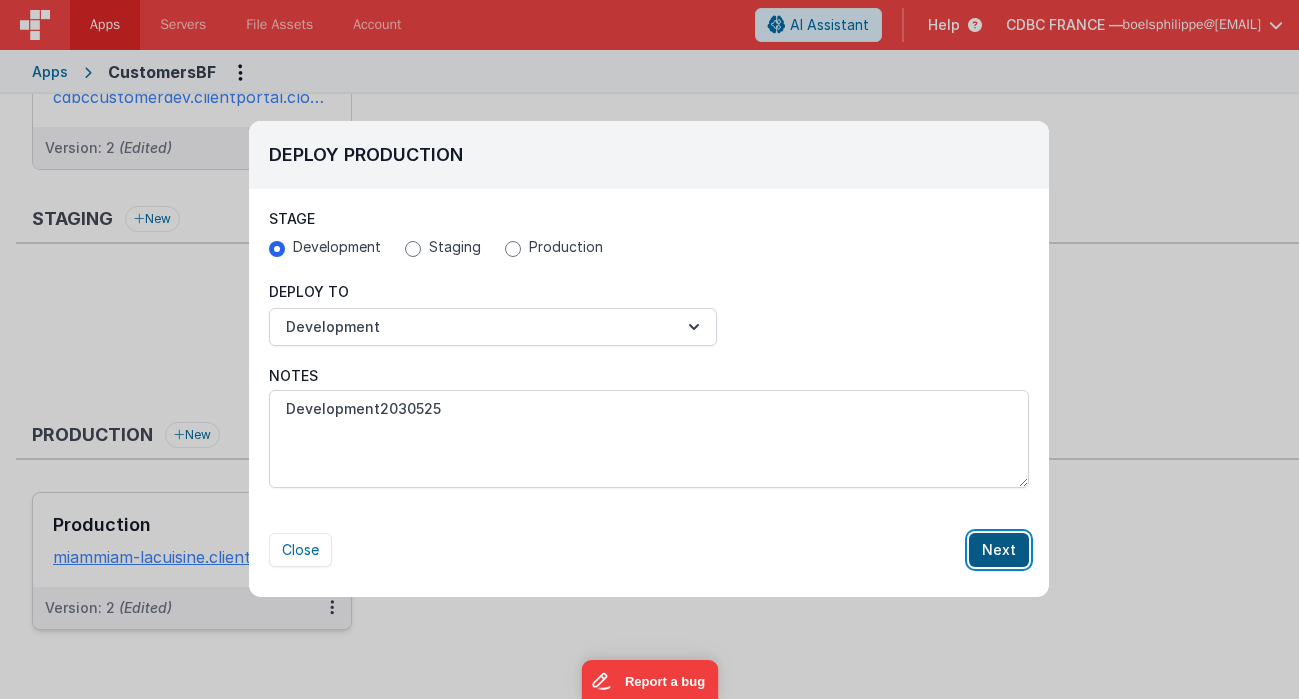 click on "Next" at bounding box center (999, 550) 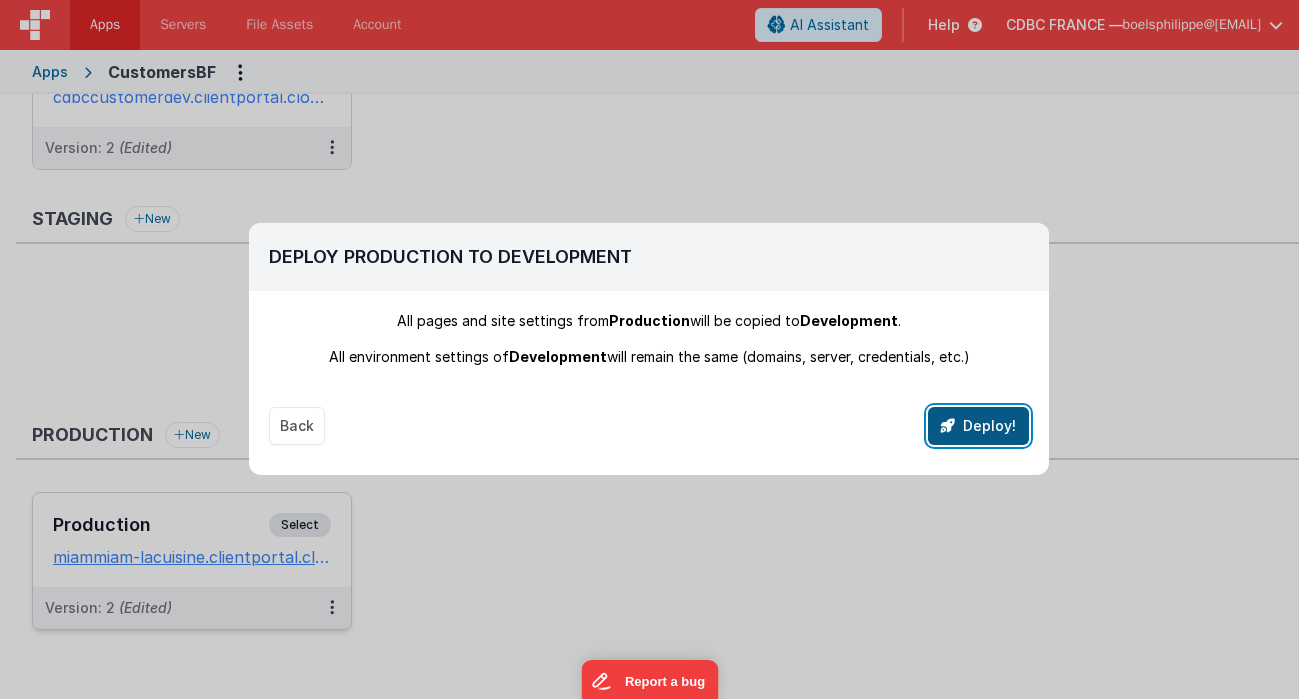 click on "Deploy!" at bounding box center (978, 426) 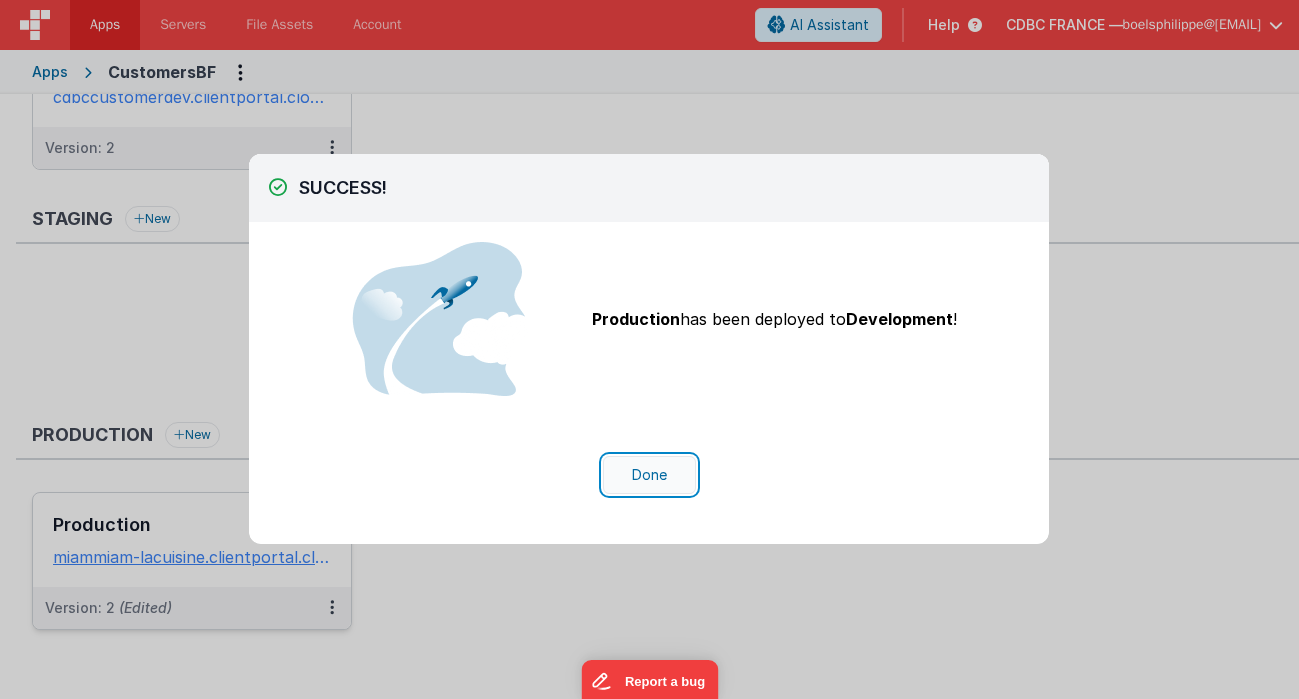 click on "Done" at bounding box center [649, 475] 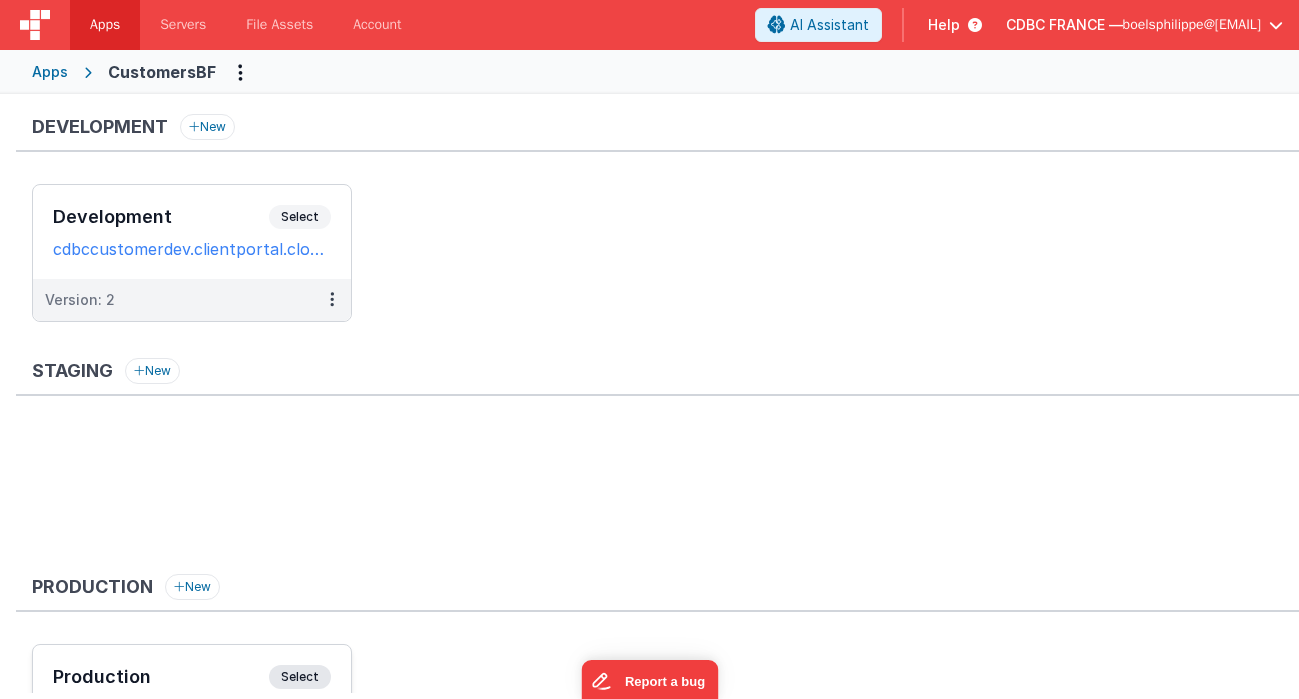 scroll, scrollTop: 157, scrollLeft: 0, axis: vertical 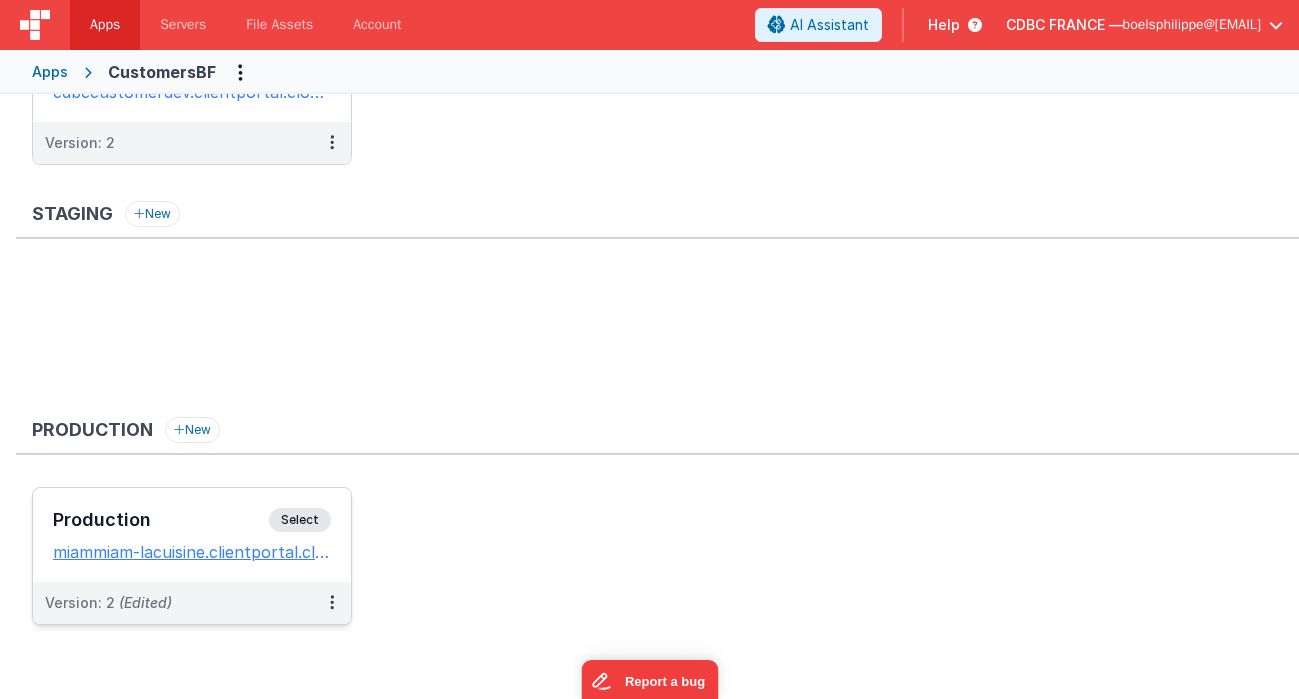 click on "Select" at bounding box center (300, 520) 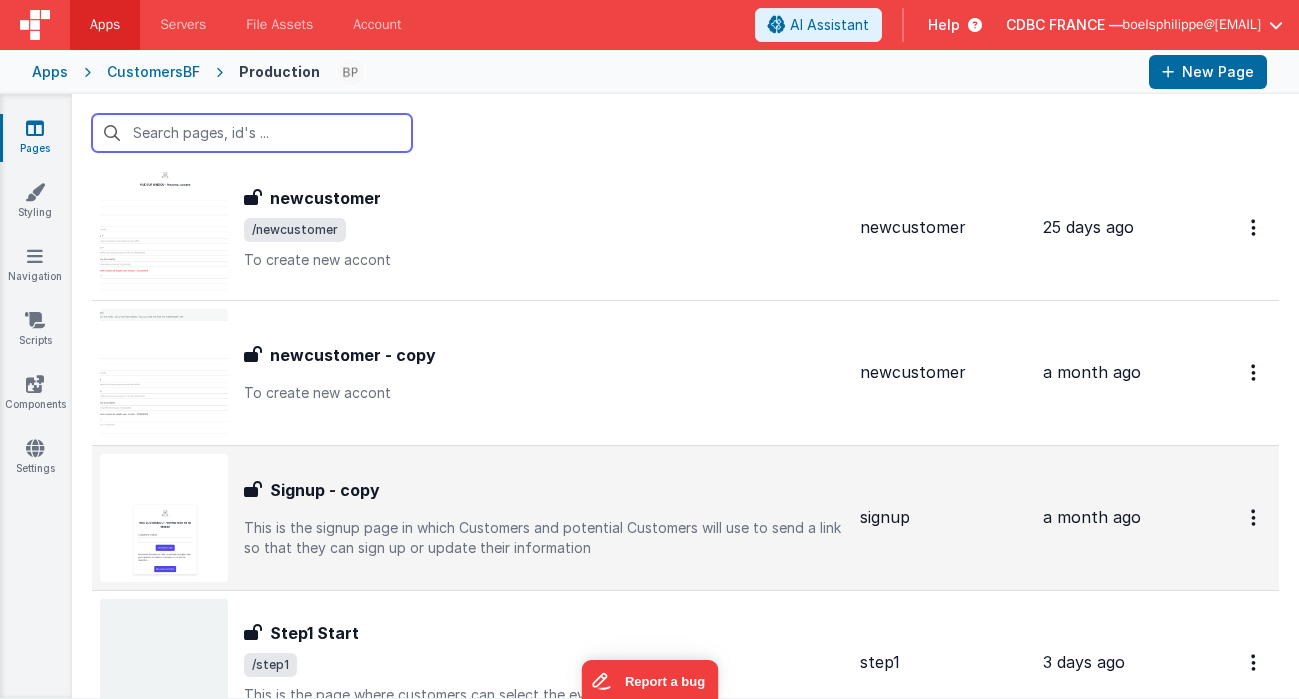scroll, scrollTop: 929, scrollLeft: 0, axis: vertical 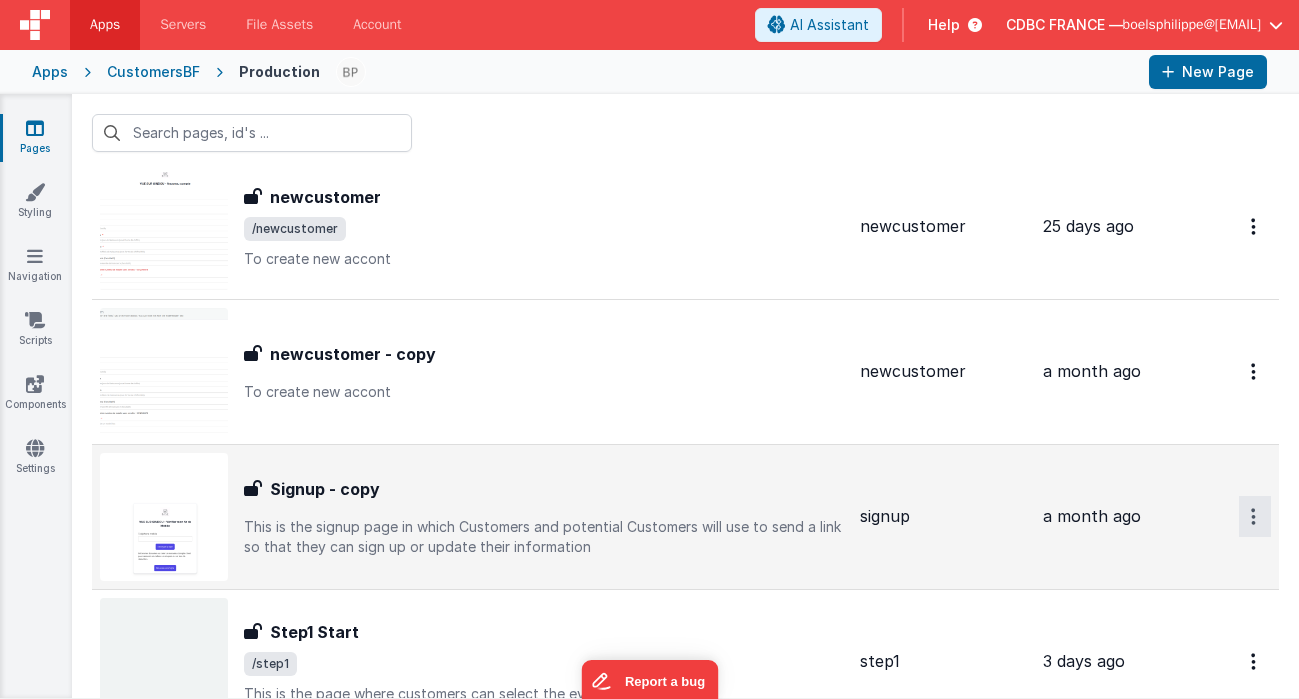 click at bounding box center (1253, -644) 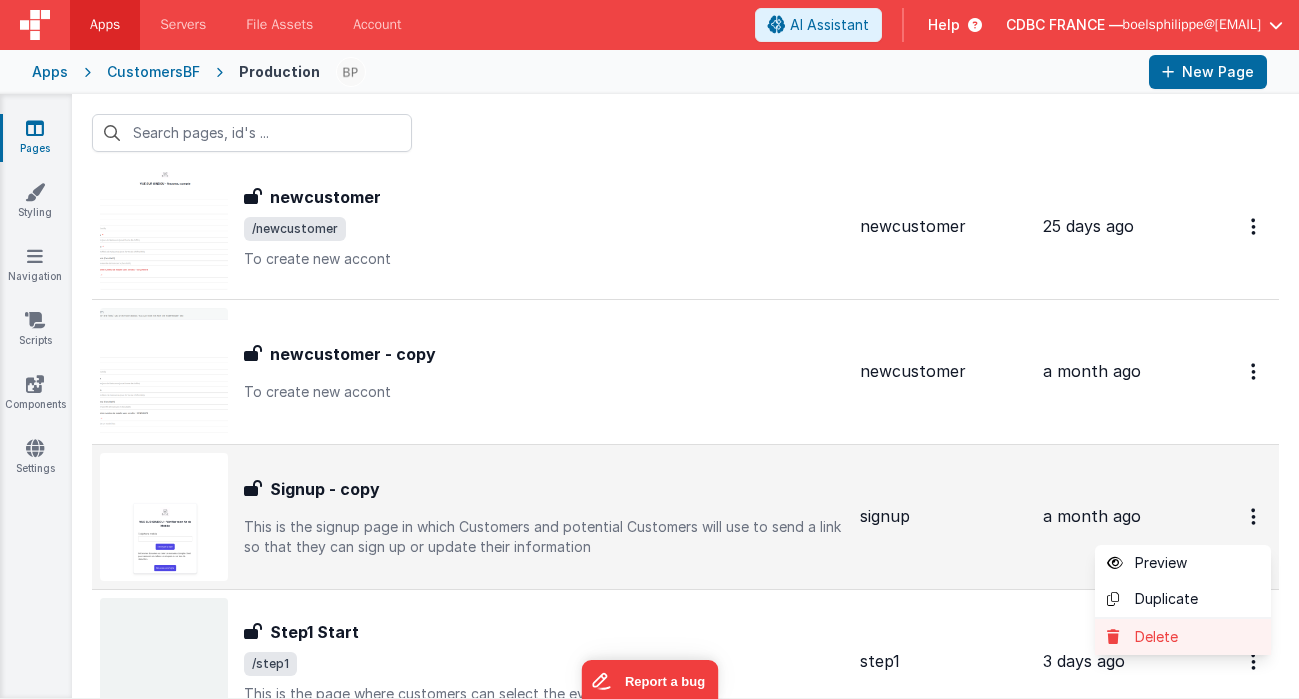click on "Delete" at bounding box center (1183, 637) 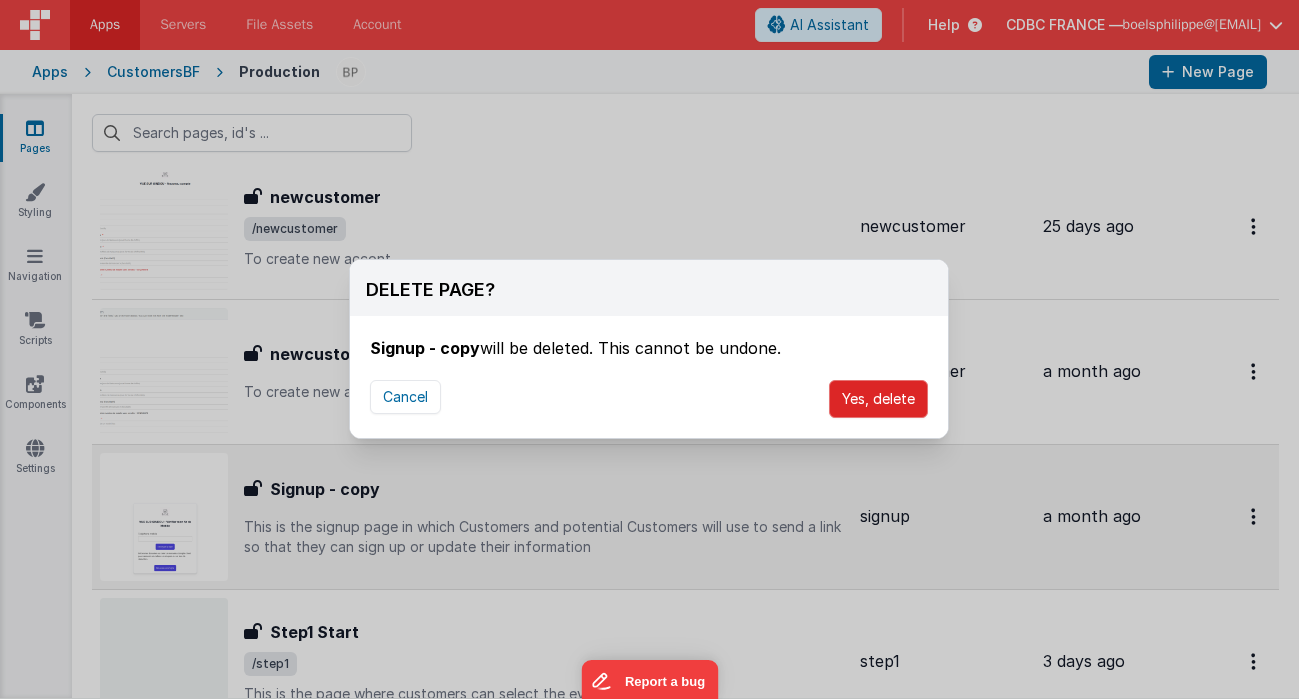 click on "Yes, delete" at bounding box center [878, 399] 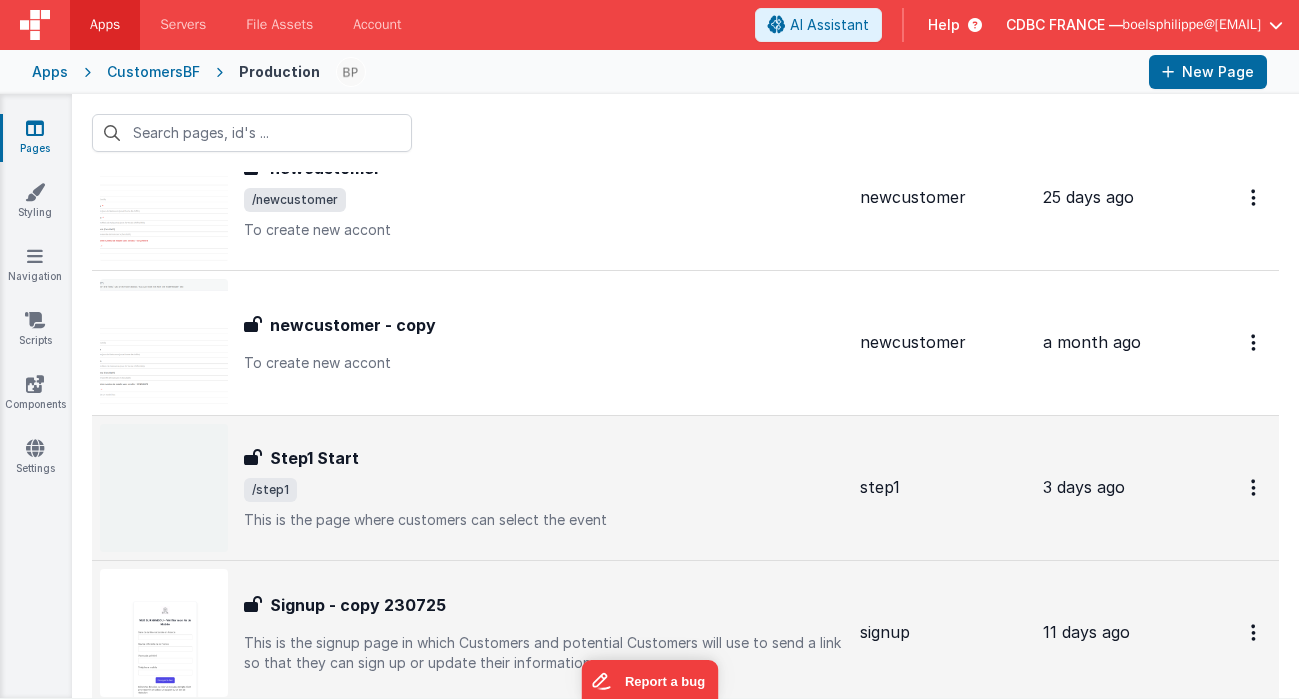 scroll, scrollTop: 1039, scrollLeft: 0, axis: vertical 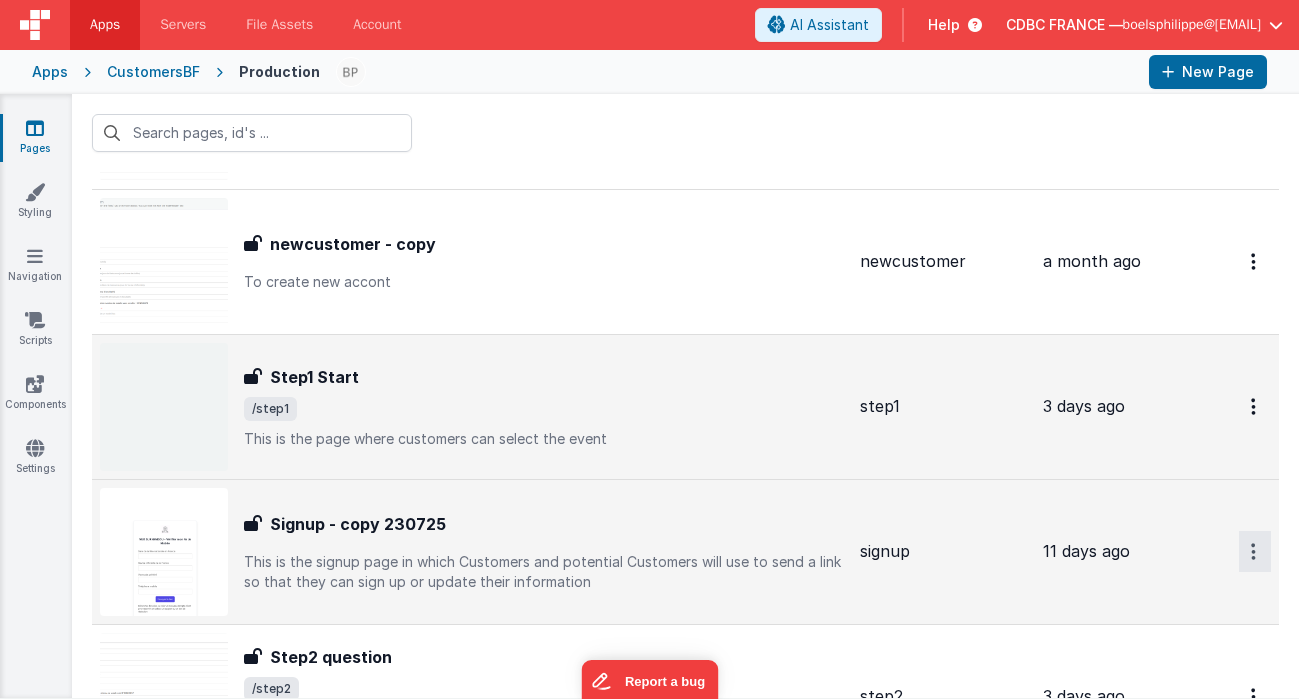 click at bounding box center [1253, -754] 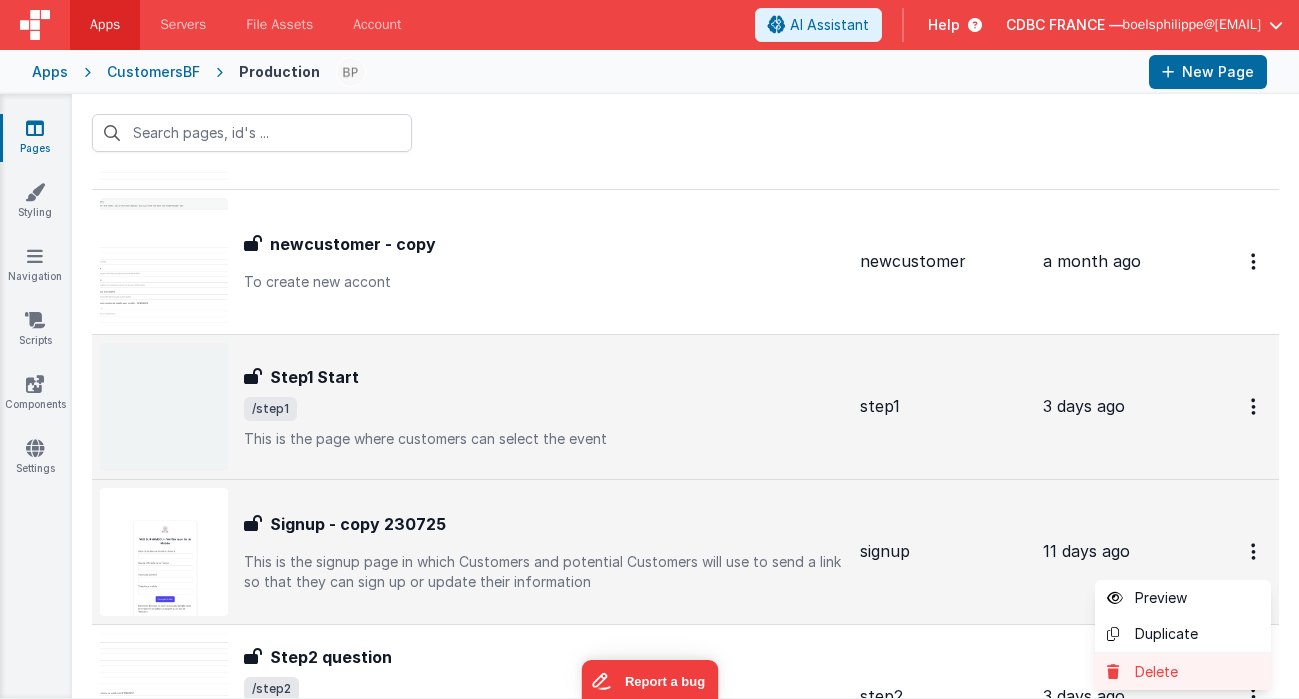 click on "Delete" at bounding box center [1183, 672] 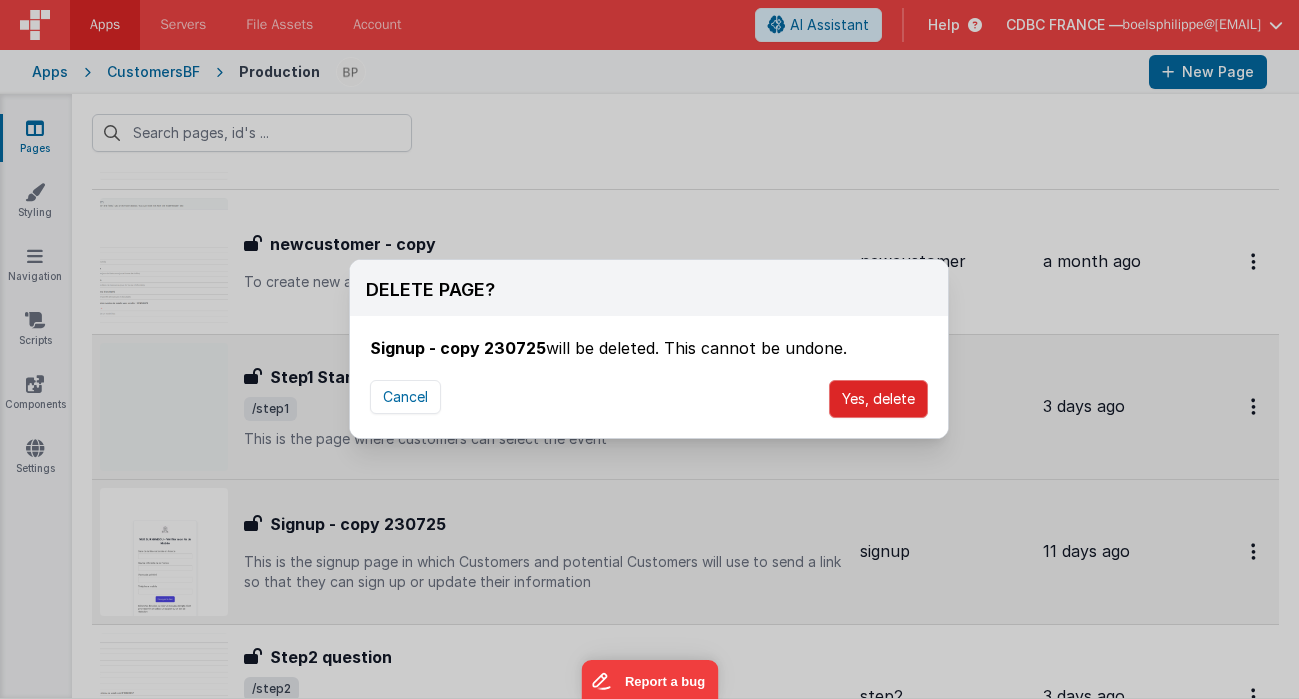 click on "Yes, delete" at bounding box center [878, 399] 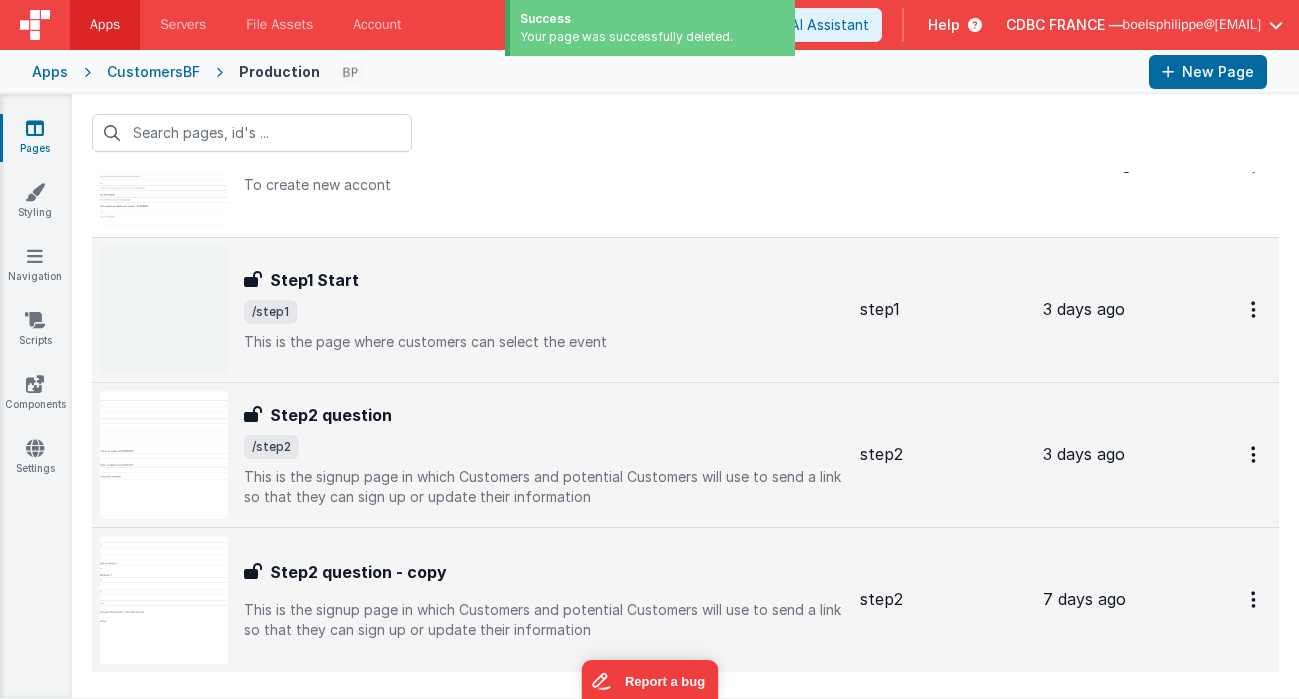 scroll, scrollTop: 1178, scrollLeft: 0, axis: vertical 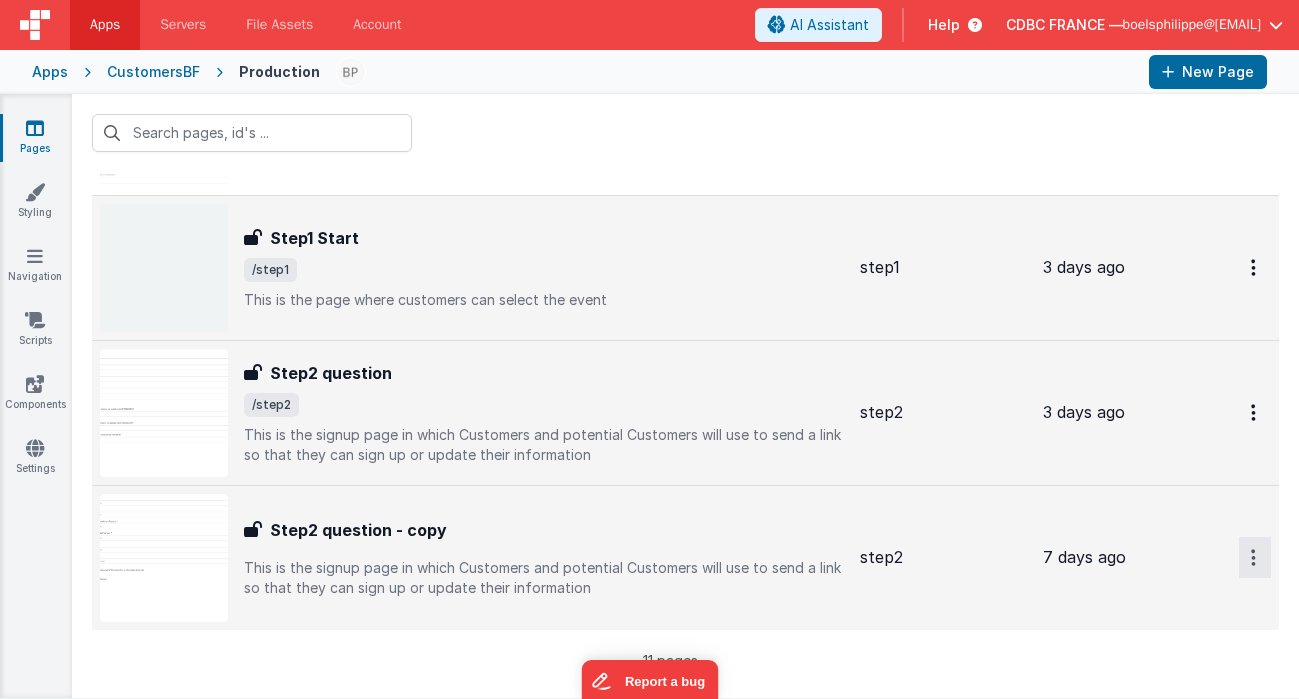 click at bounding box center [1255, -893] 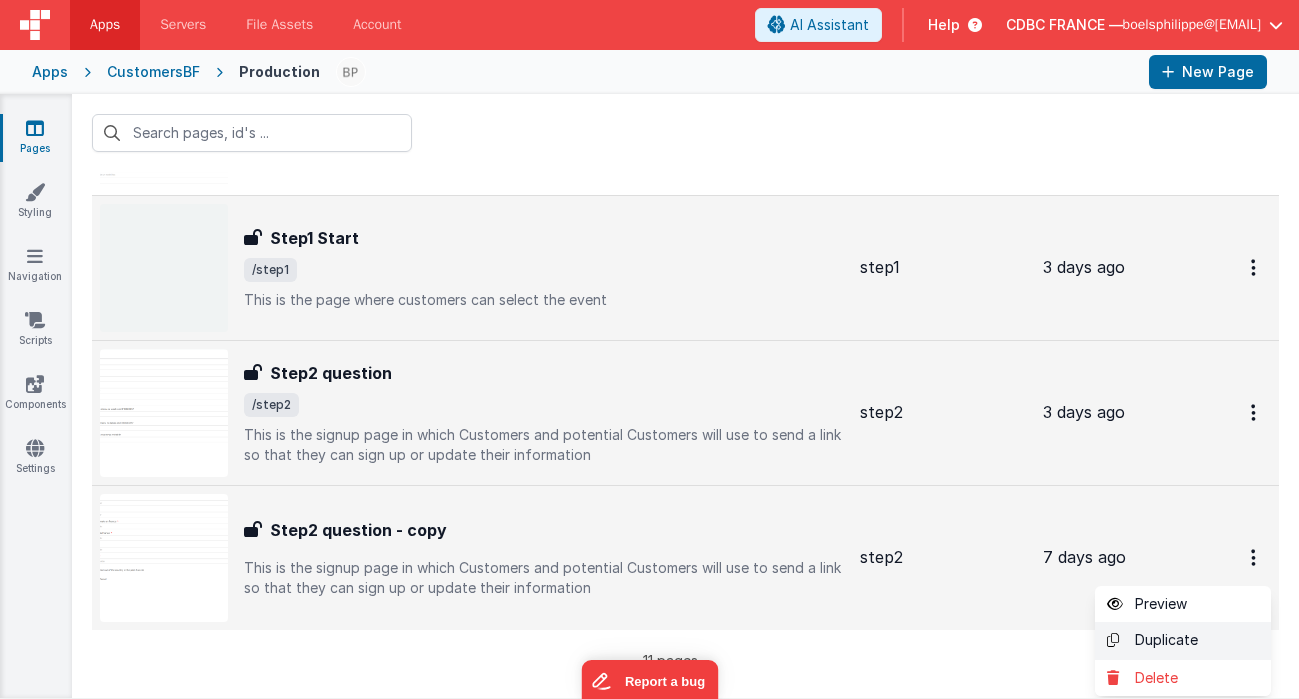 click on "Duplicate" at bounding box center (1183, 641) 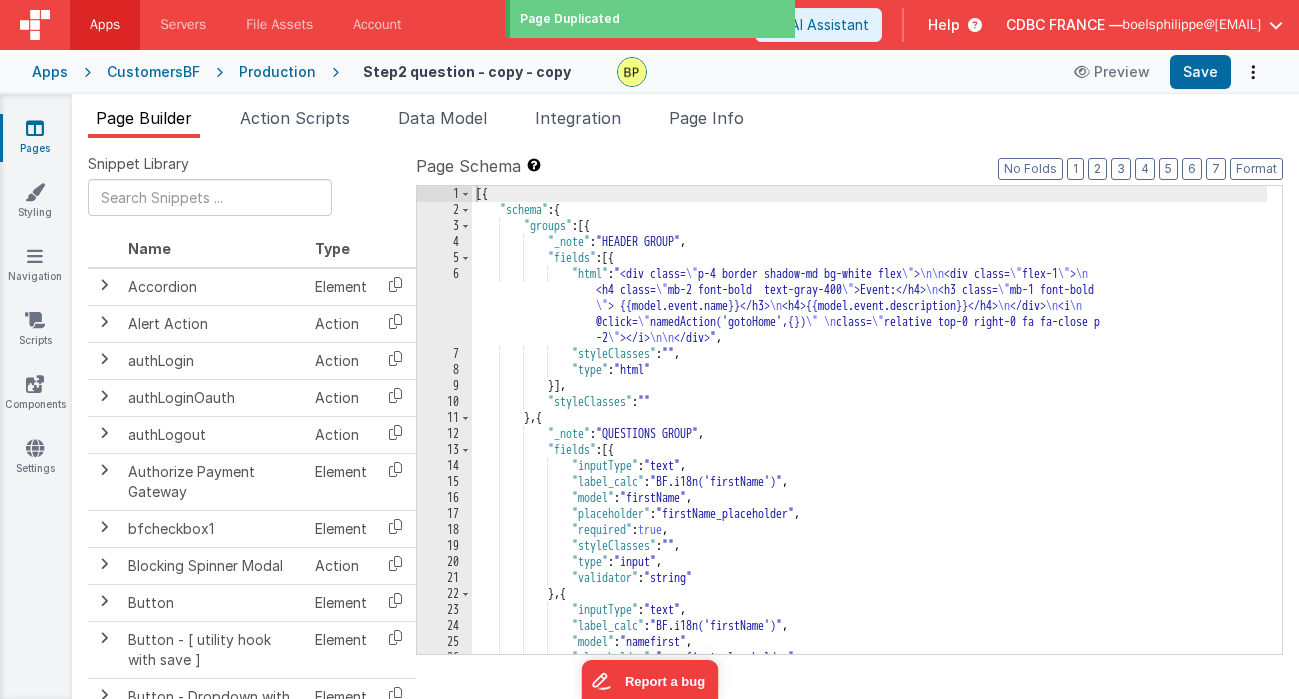 click on "Production" at bounding box center [277, 72] 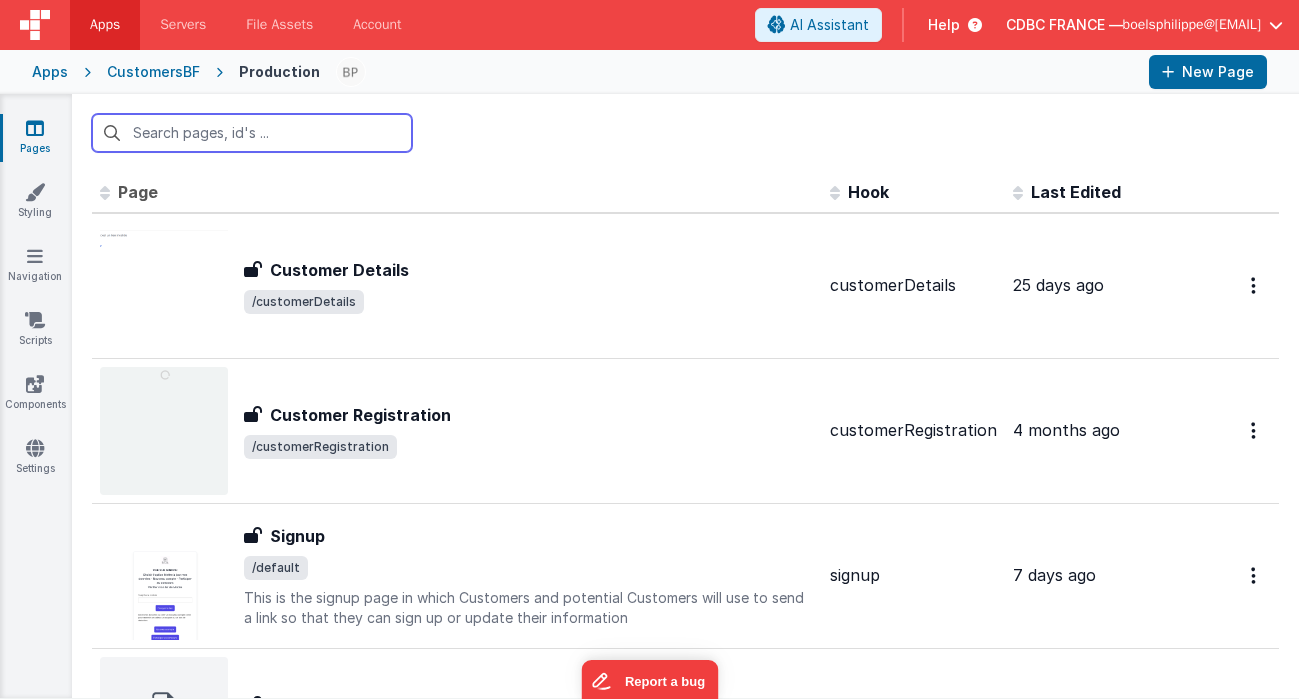 scroll, scrollTop: 1352, scrollLeft: 0, axis: vertical 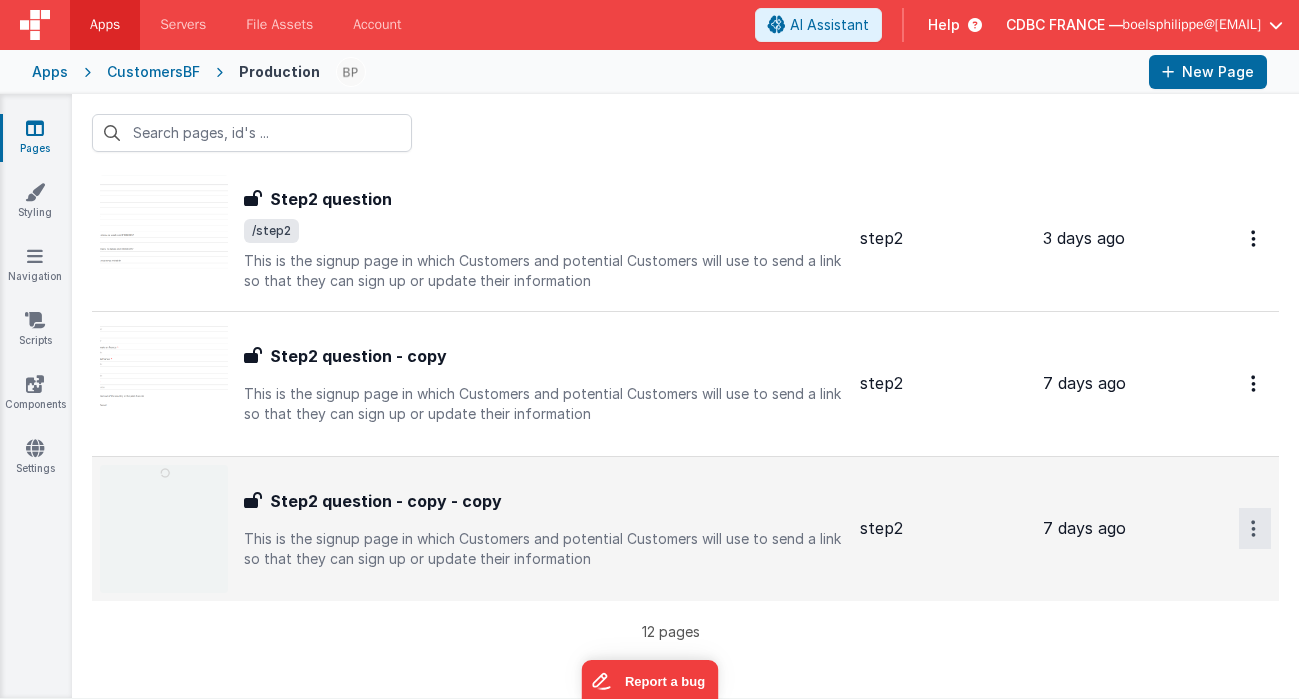 click at bounding box center (1255, -1067) 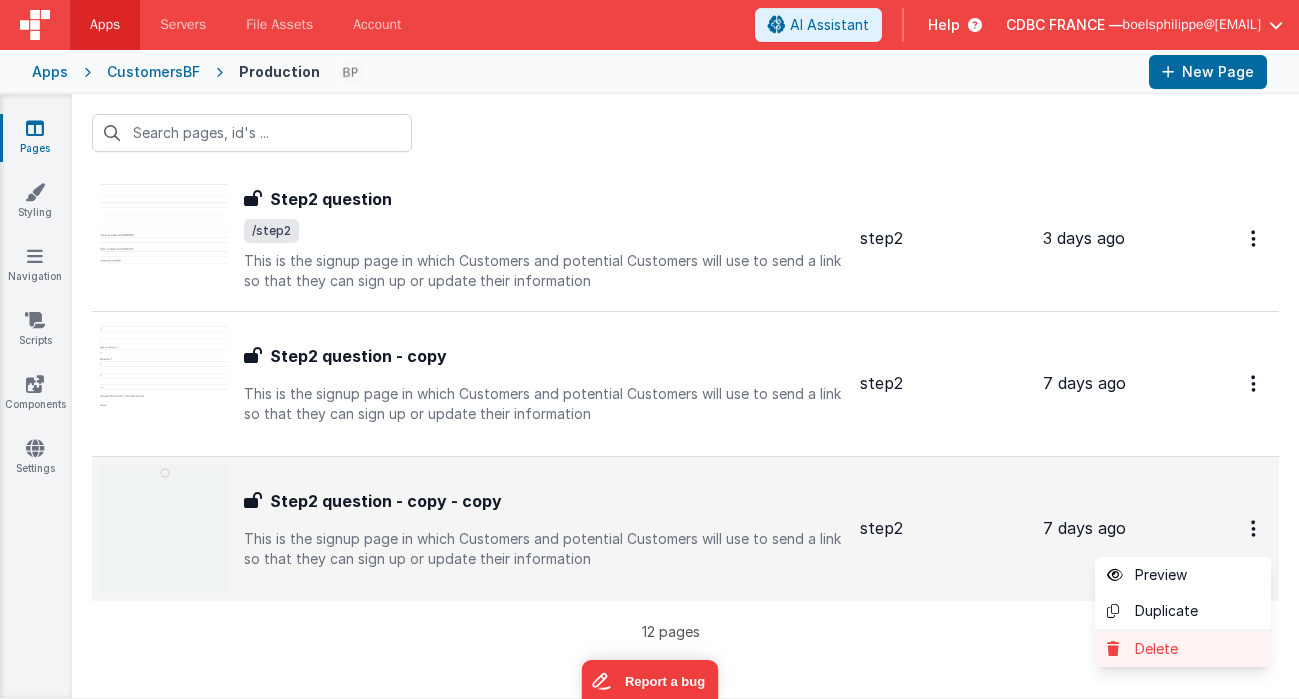 click on "Delete" at bounding box center (1183, 649) 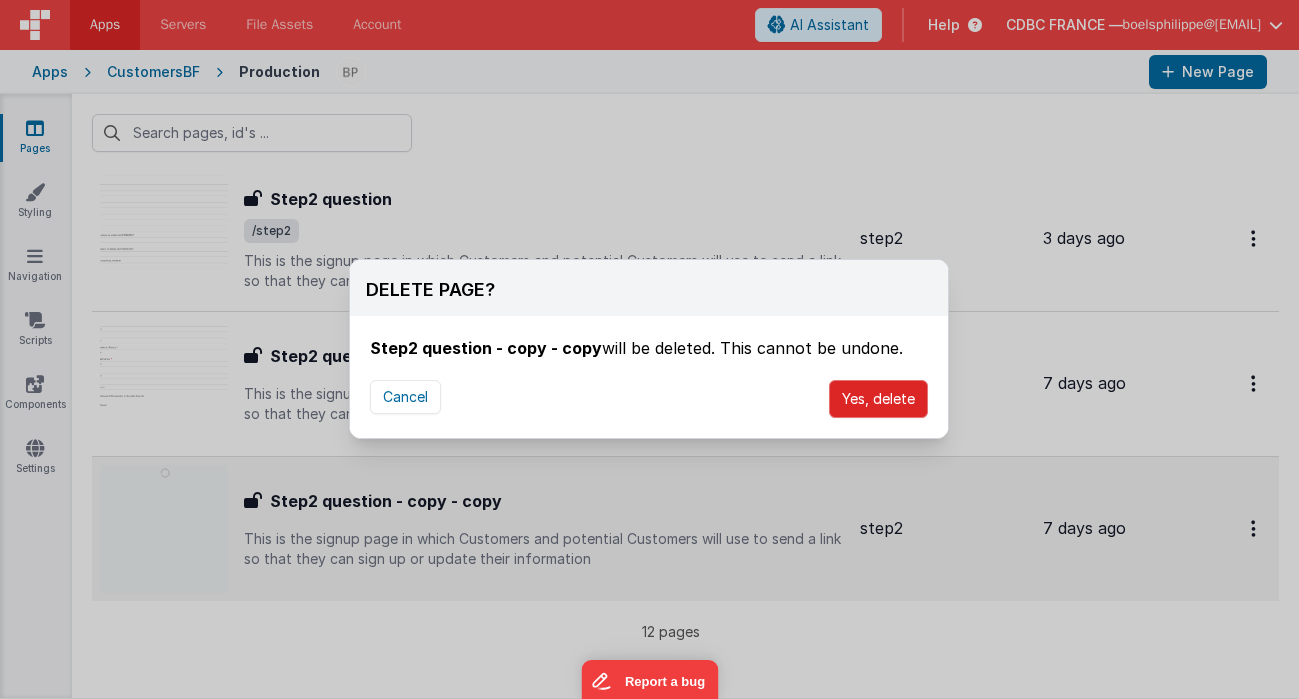 click on "Yes, delete" at bounding box center (878, 399) 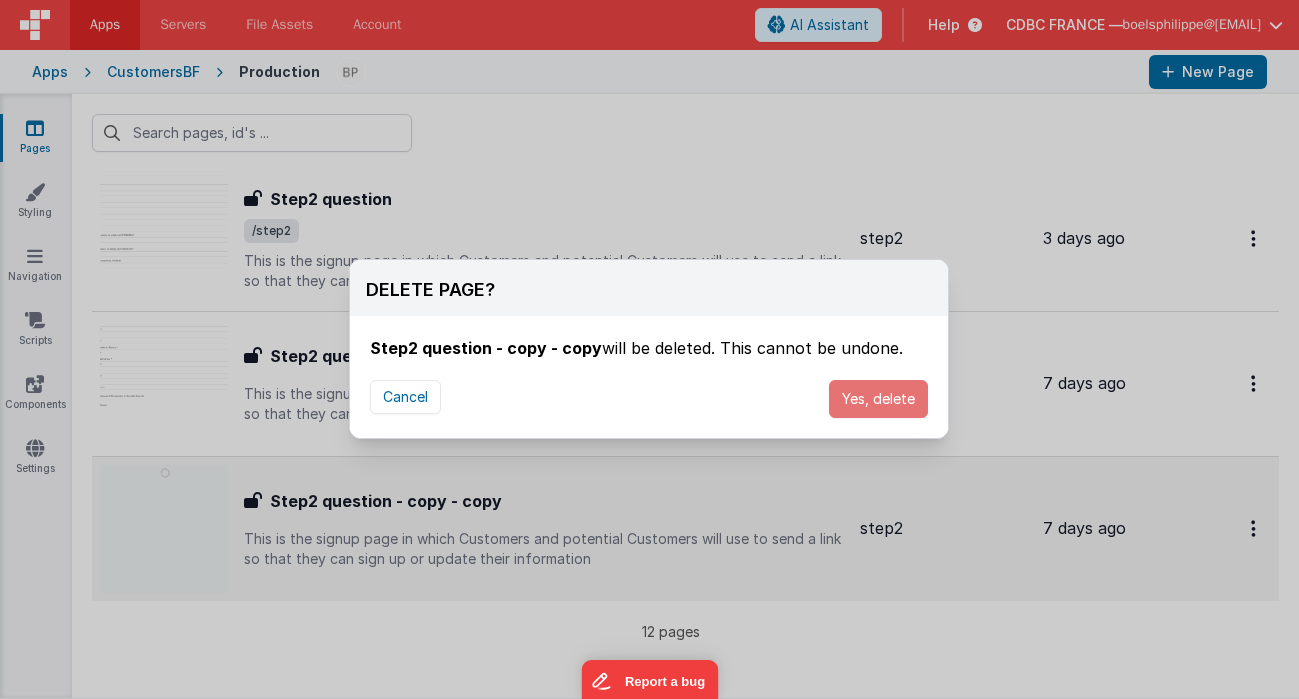 scroll, scrollTop: 1207, scrollLeft: 0, axis: vertical 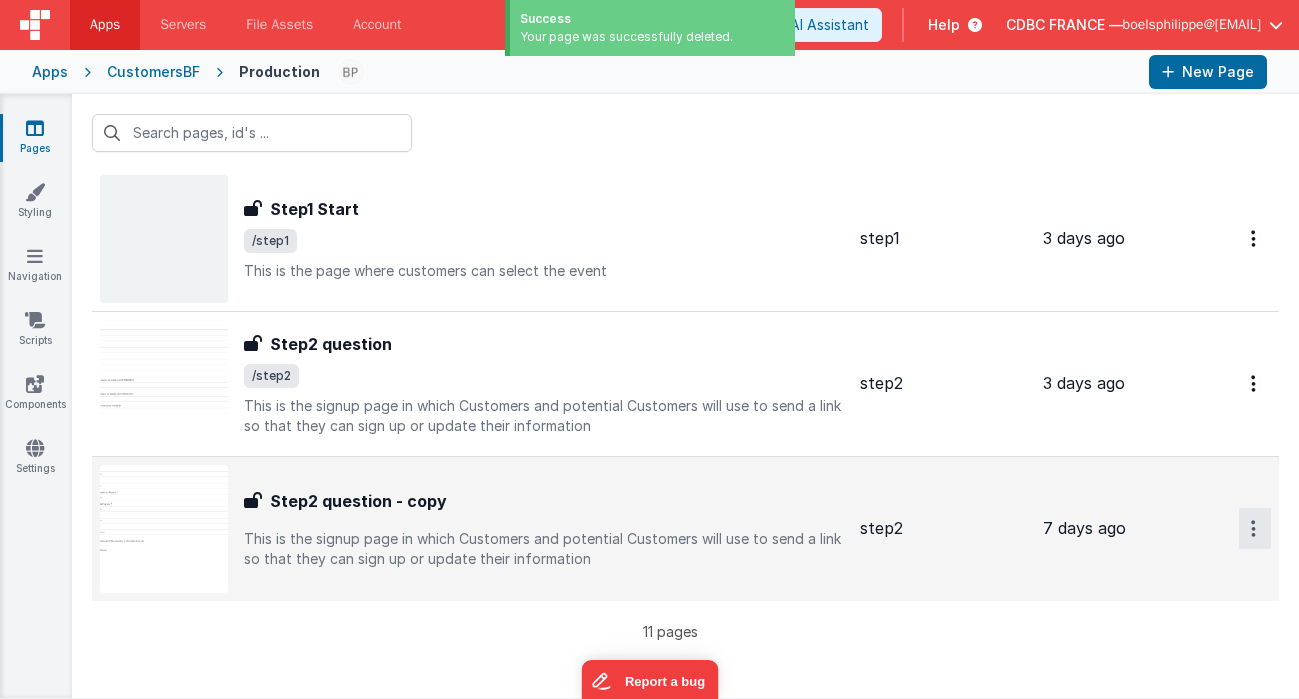 click at bounding box center [1255, -922] 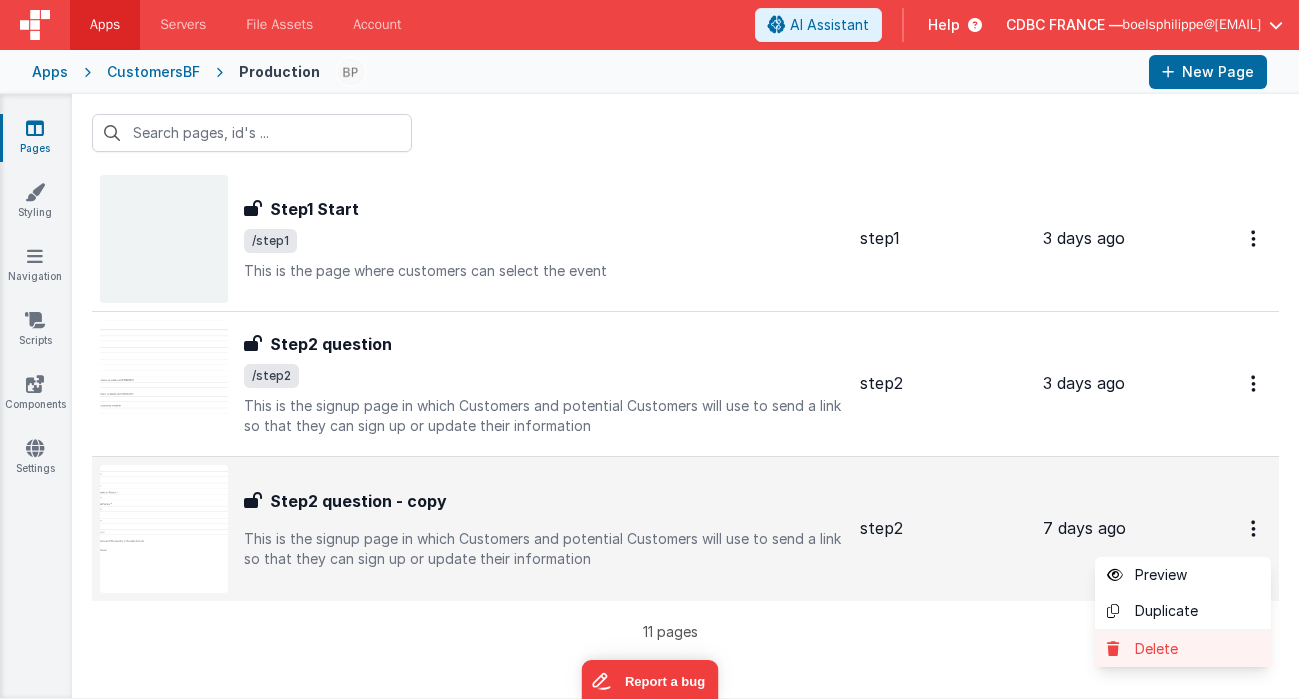 click on "Delete" at bounding box center (1183, 649) 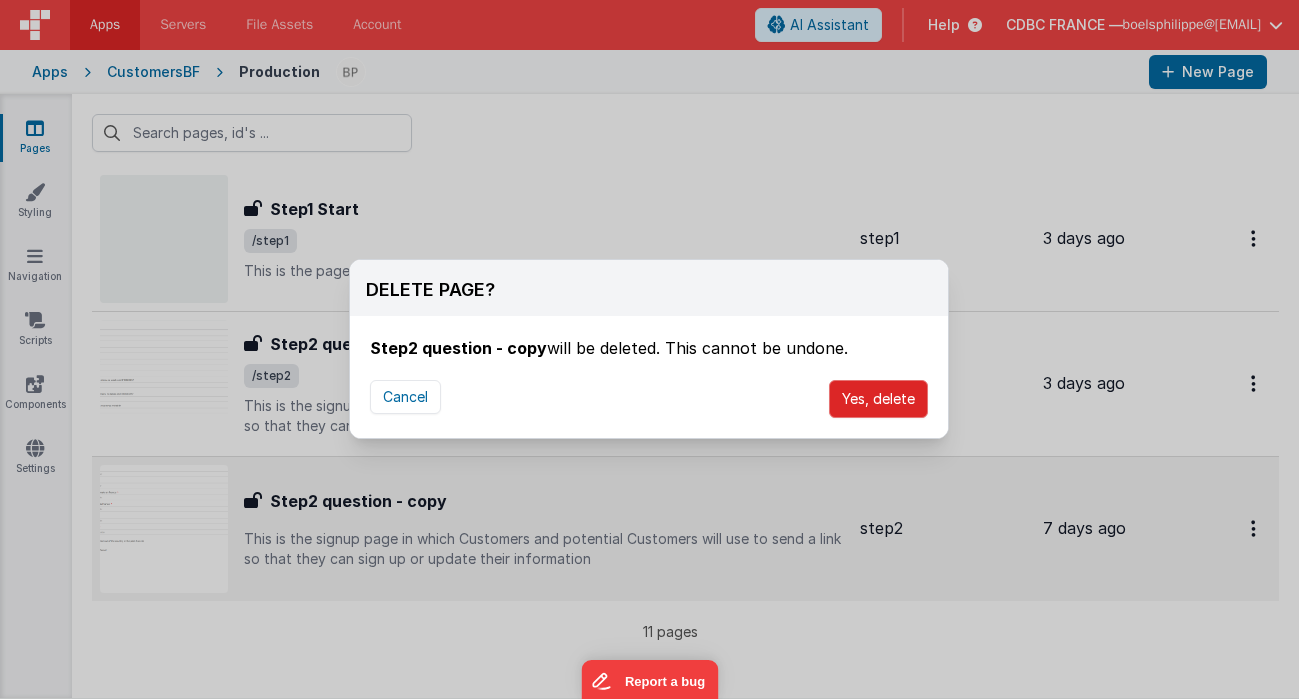 click on "Yes, delete" at bounding box center (878, 399) 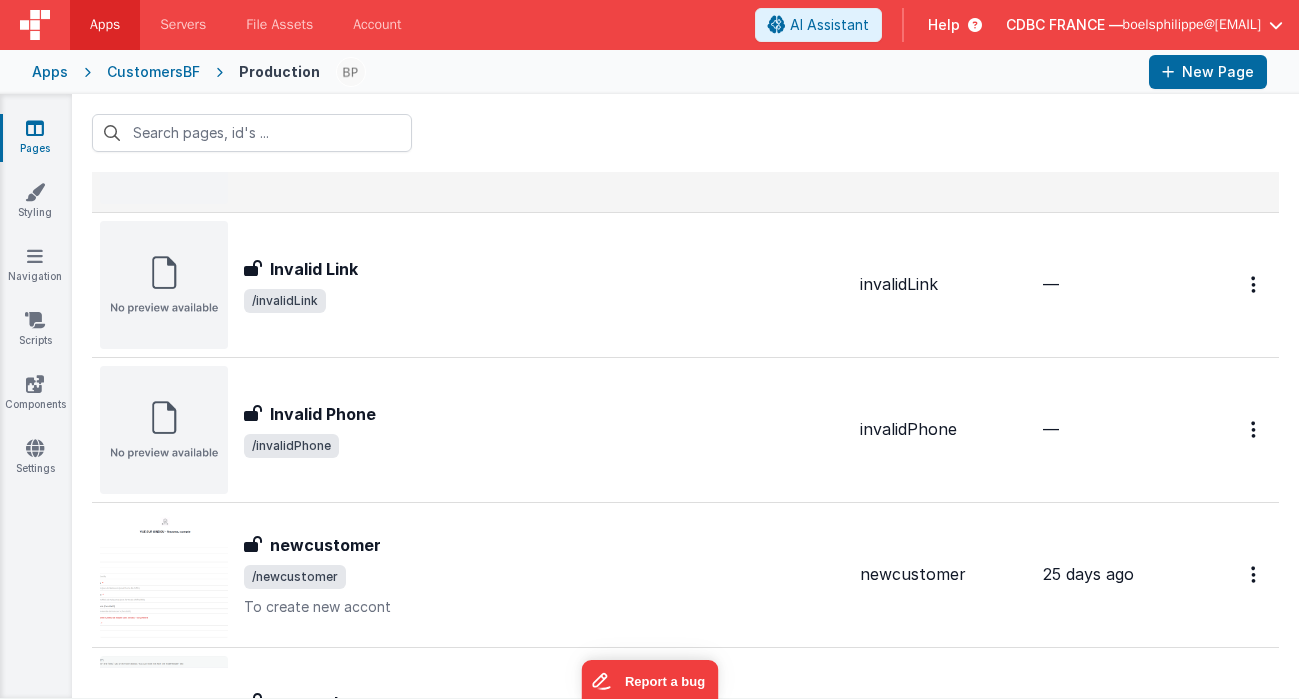 scroll, scrollTop: 333, scrollLeft: 0, axis: vertical 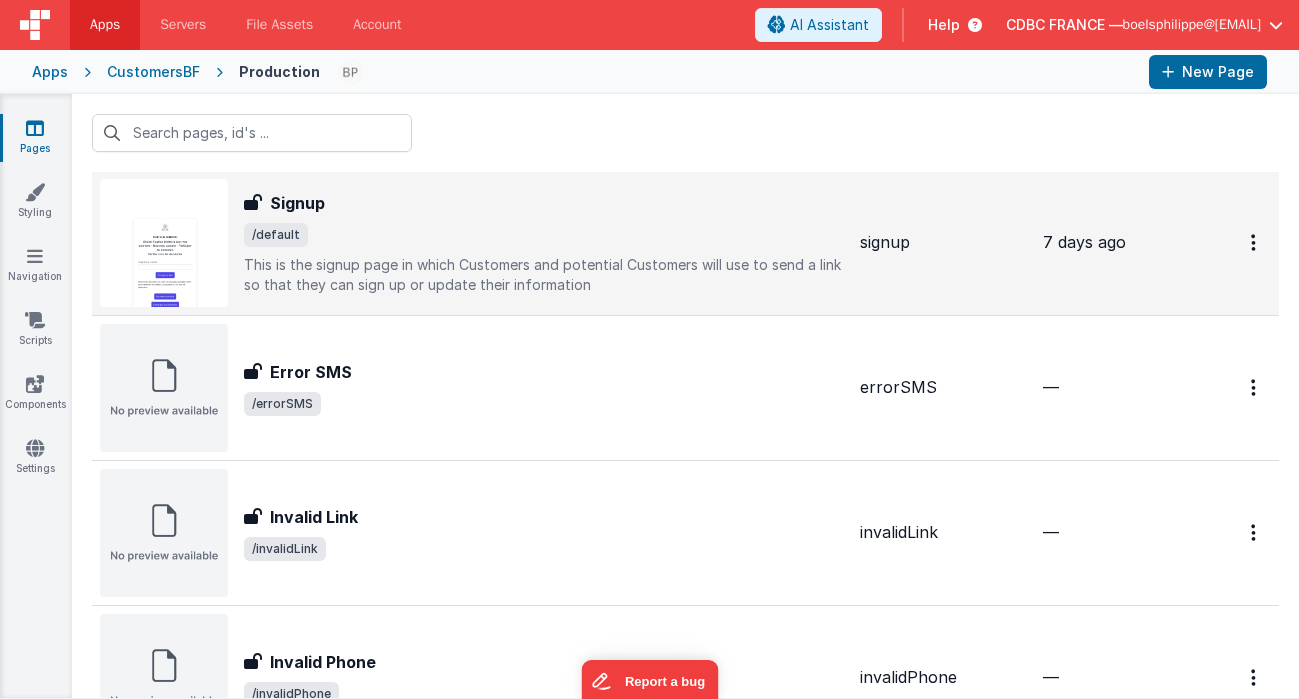click on "/default" at bounding box center (544, 235) 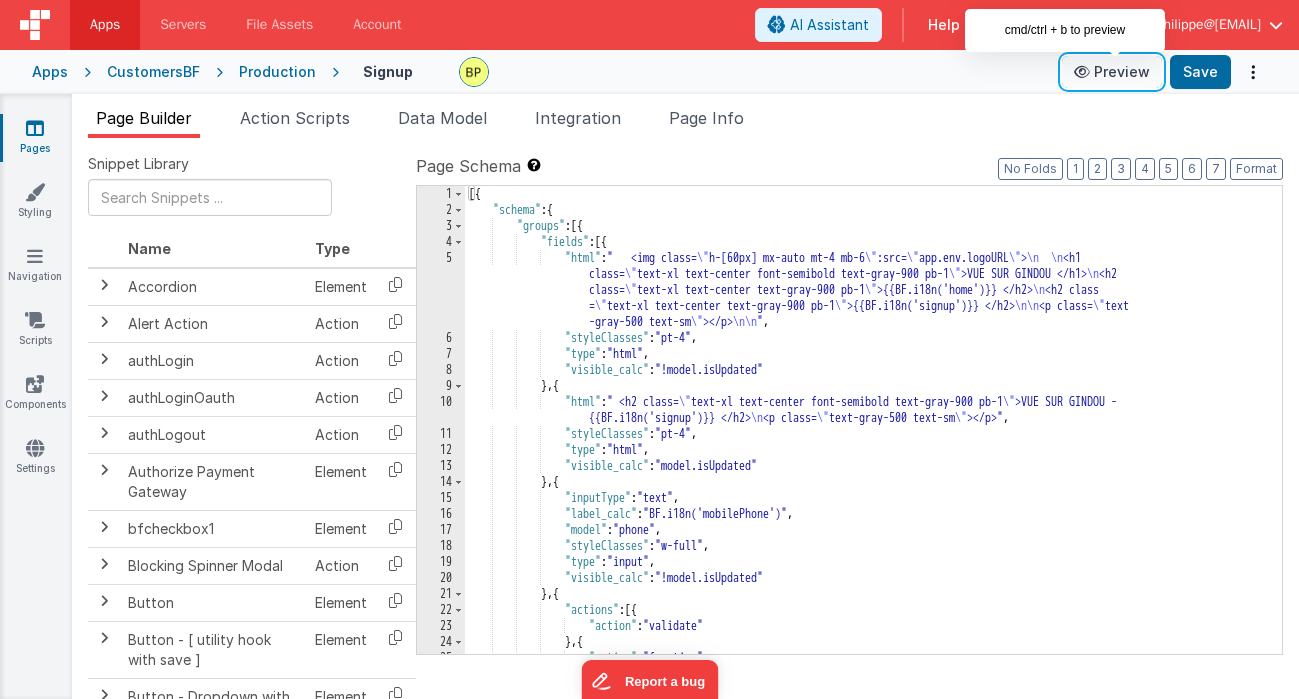 click on "Preview" at bounding box center [1112, 72] 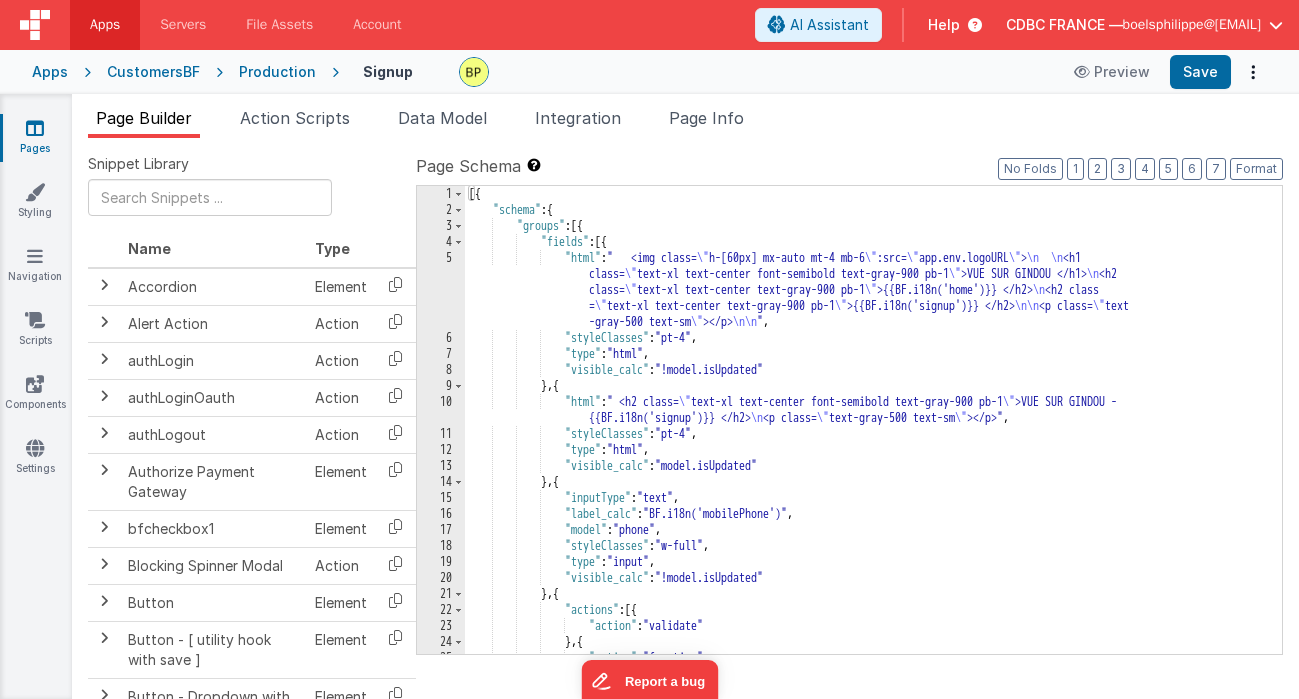 click on "Production" at bounding box center [277, 72] 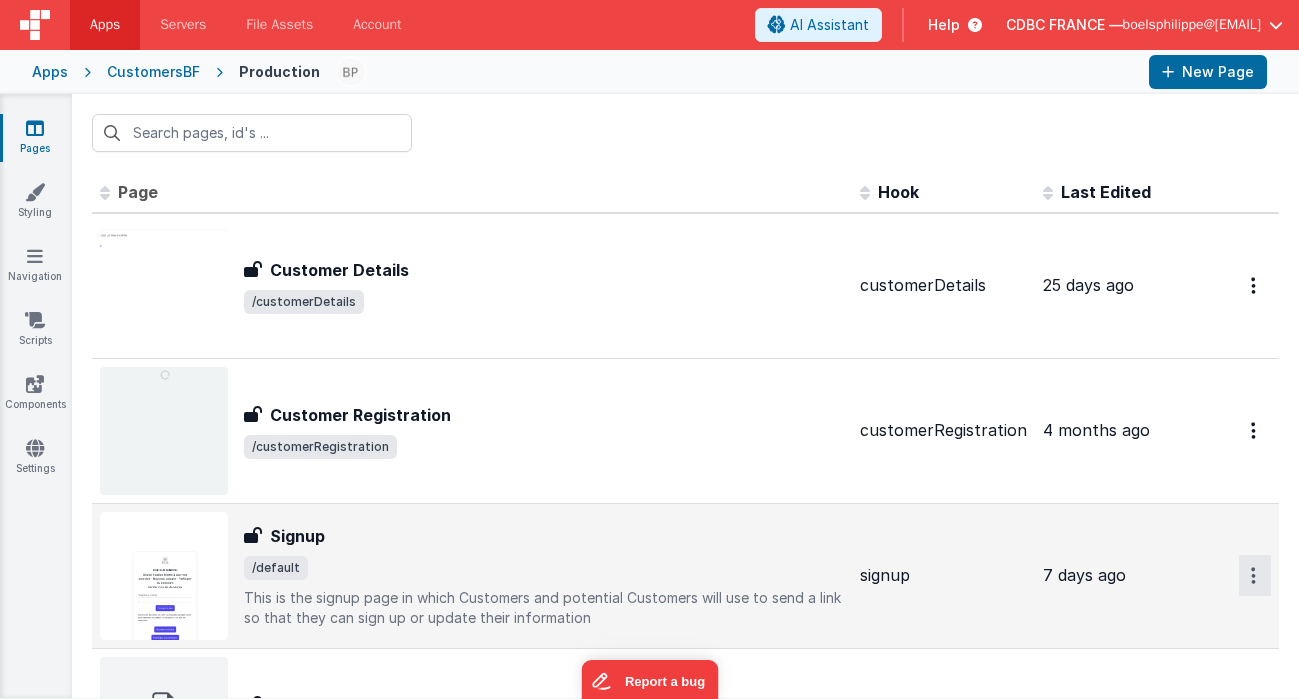 click at bounding box center [1253, 285] 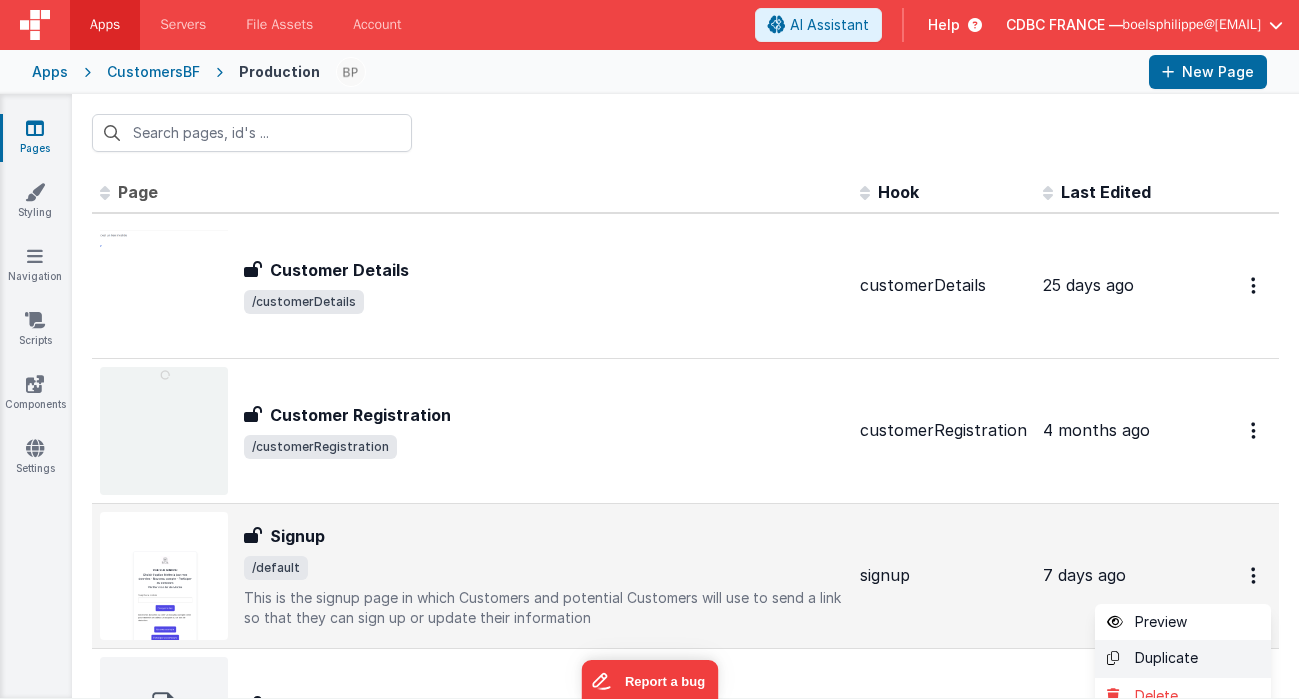 click on "Duplicate" at bounding box center [1183, 659] 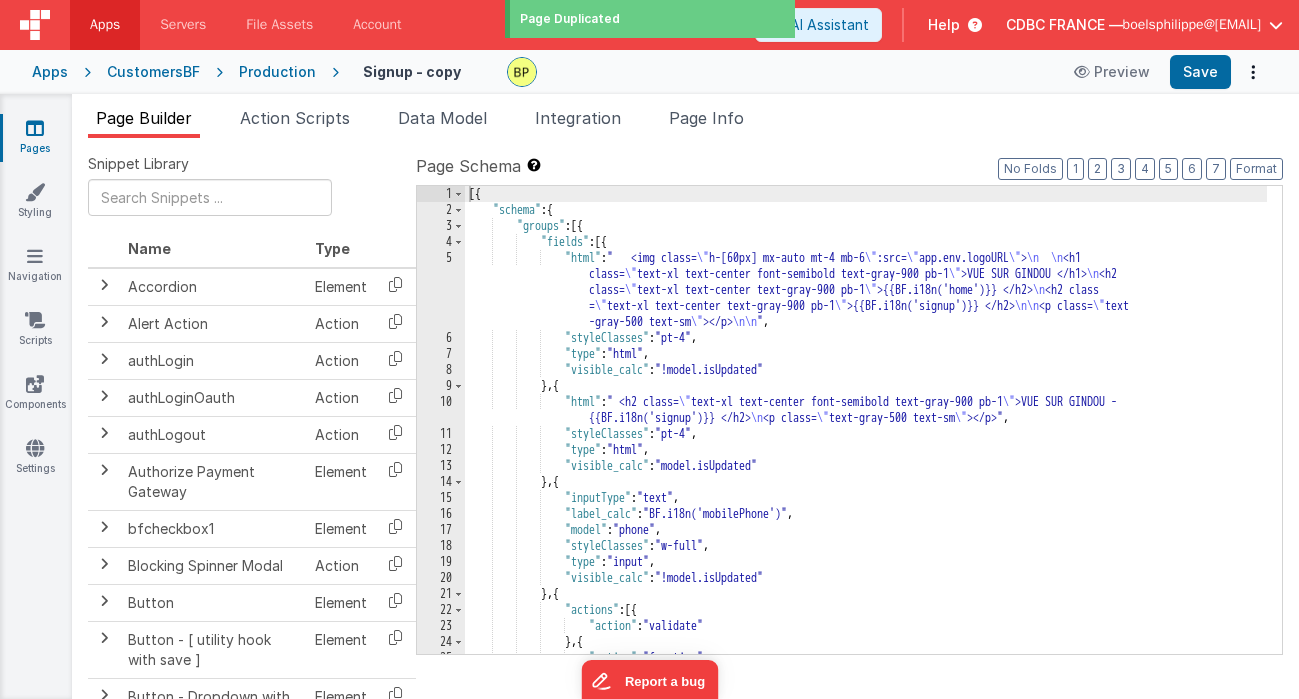 click on "Production" at bounding box center [277, 72] 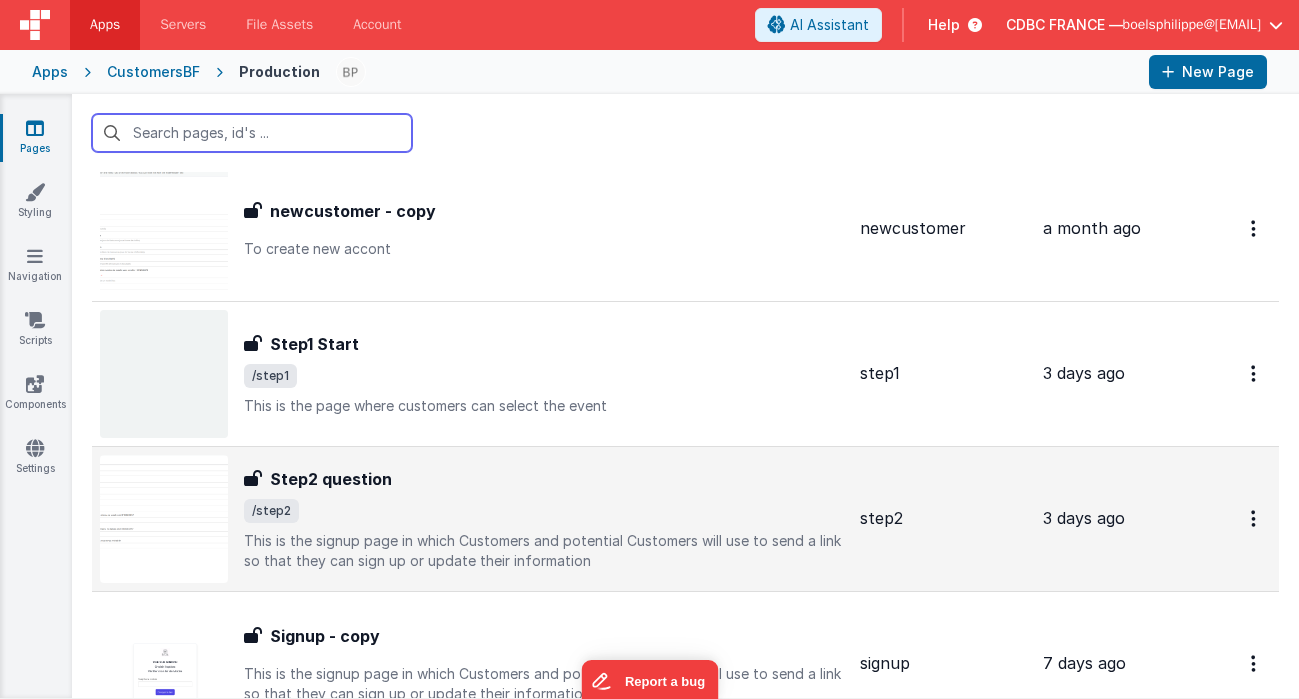 scroll, scrollTop: 1073, scrollLeft: 0, axis: vertical 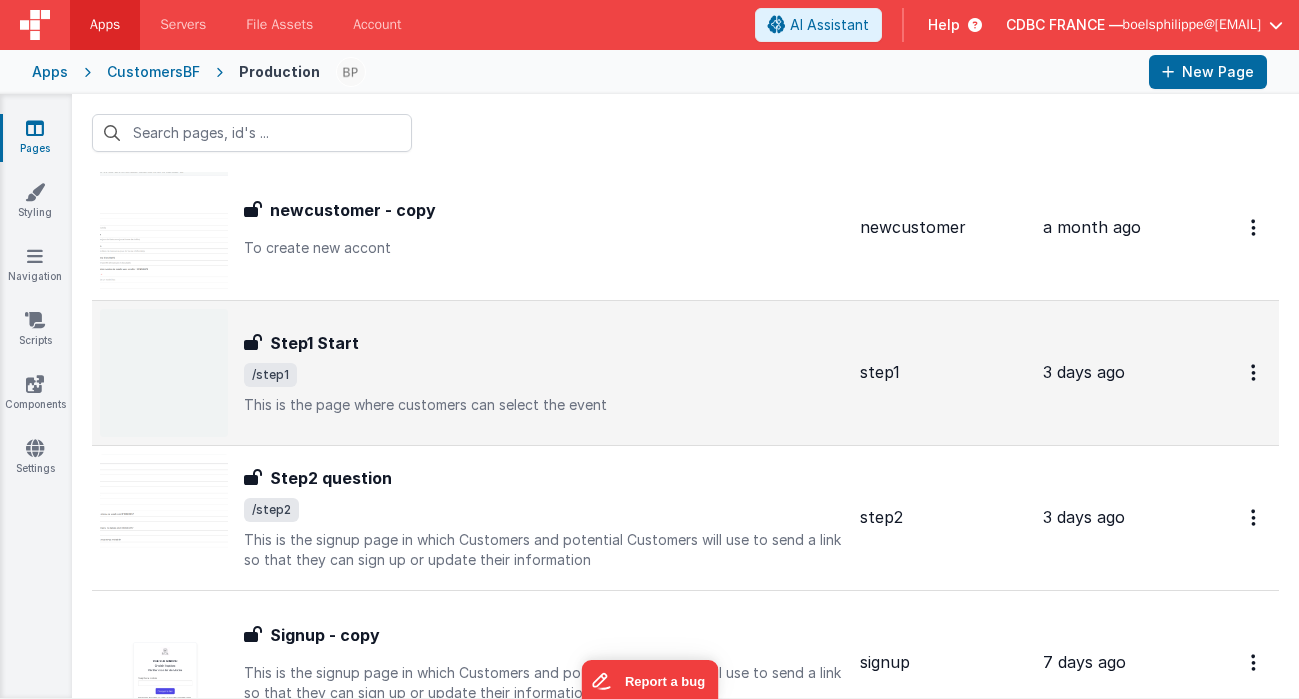 click on "Step1 Start
Step1 Start
/step1   This is the page where customers can select the event" at bounding box center (544, 373) 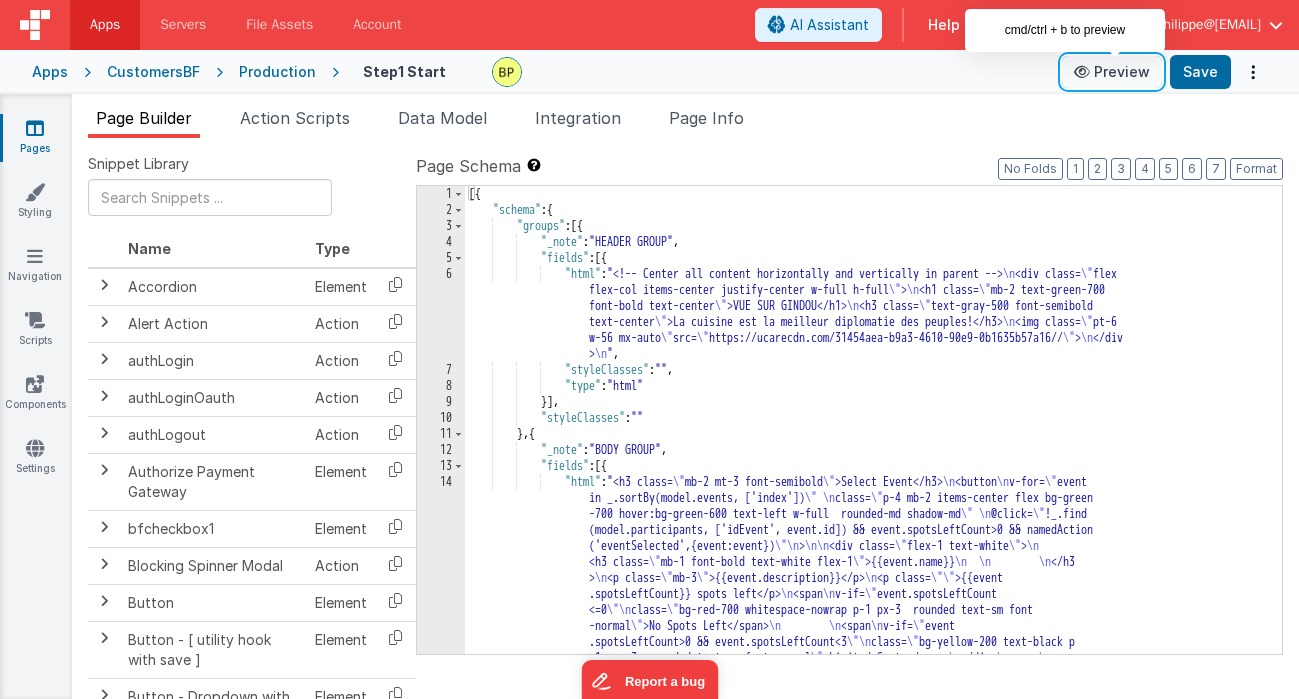 click on "Preview" at bounding box center (1112, 72) 